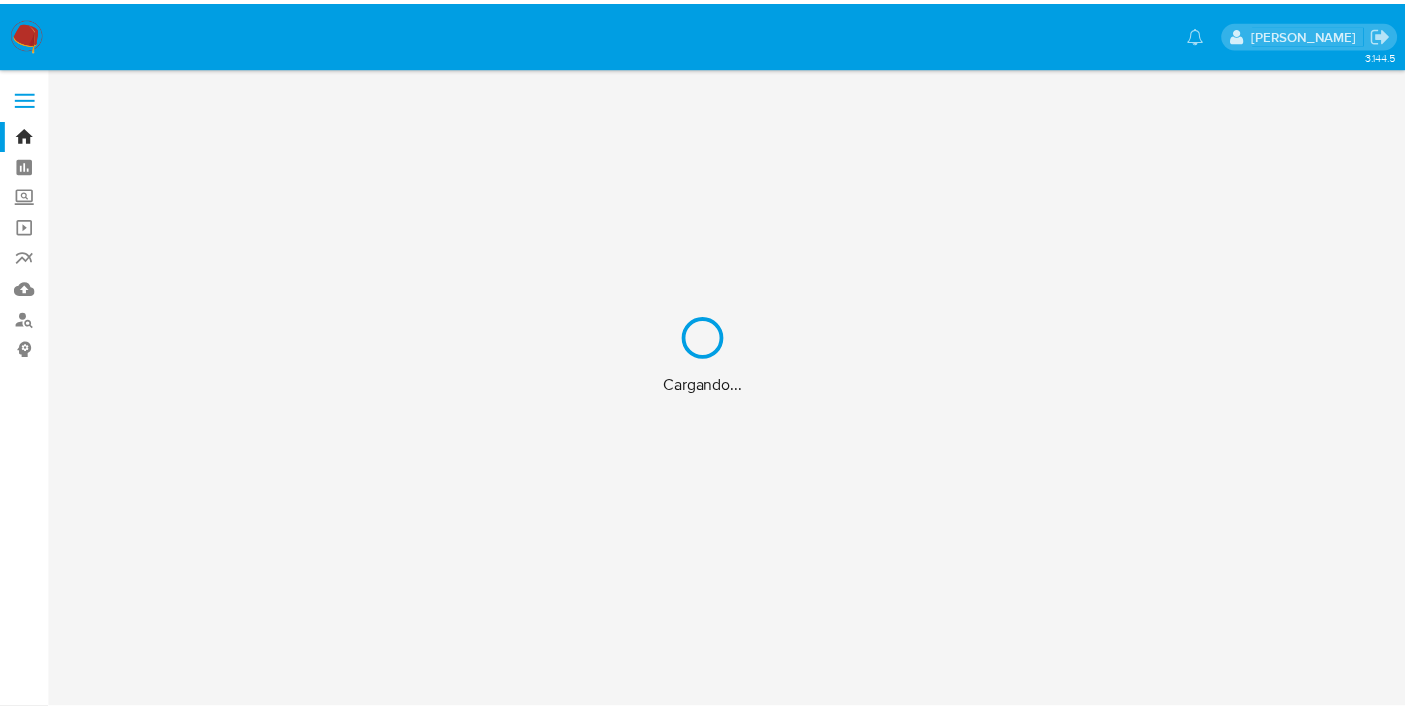 scroll, scrollTop: 0, scrollLeft: 0, axis: both 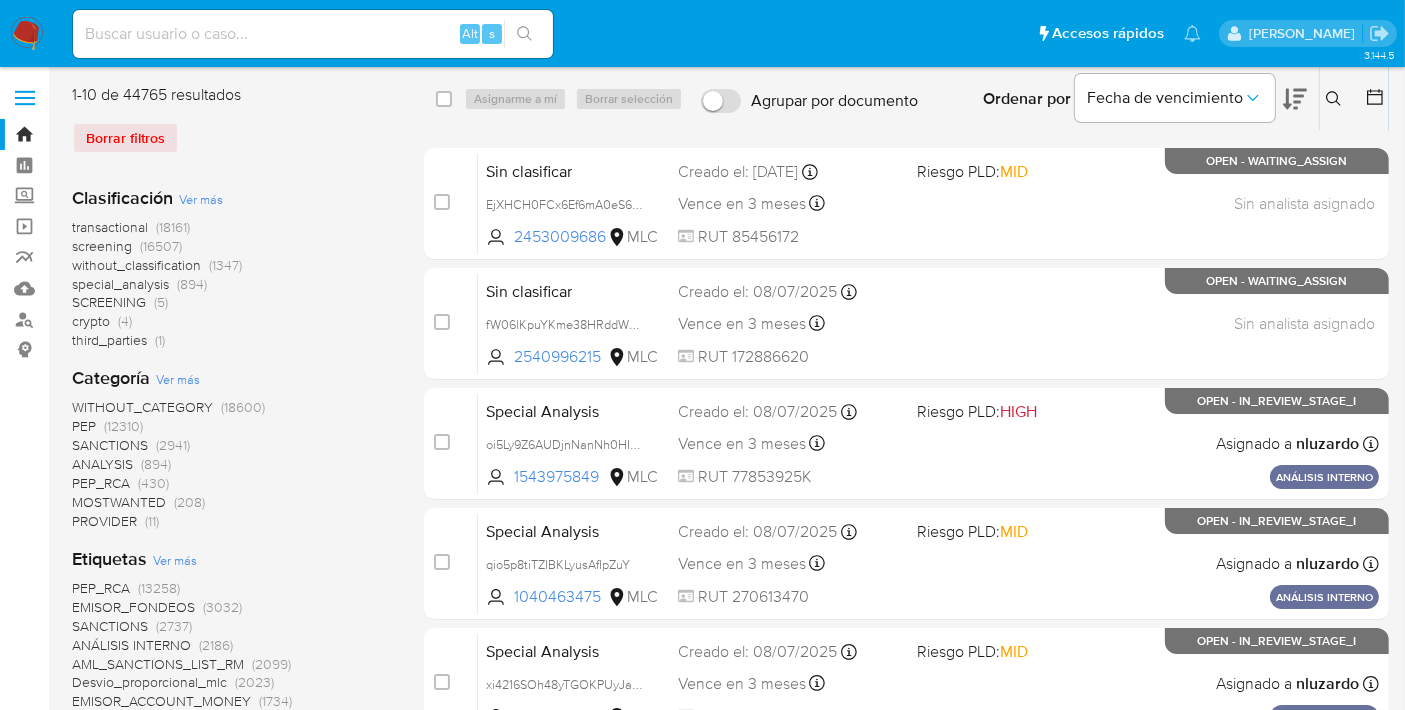 click on "Alt s" at bounding box center (313, 34) 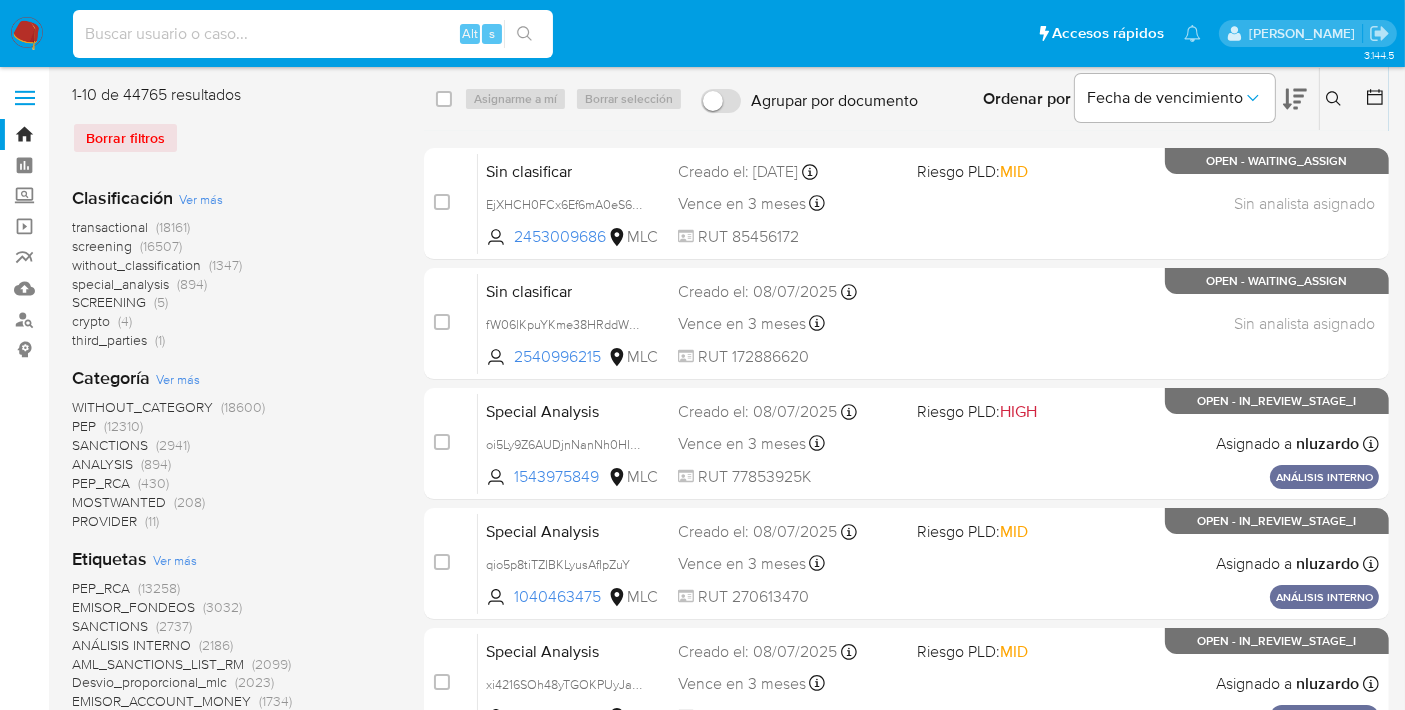 click at bounding box center (313, 34) 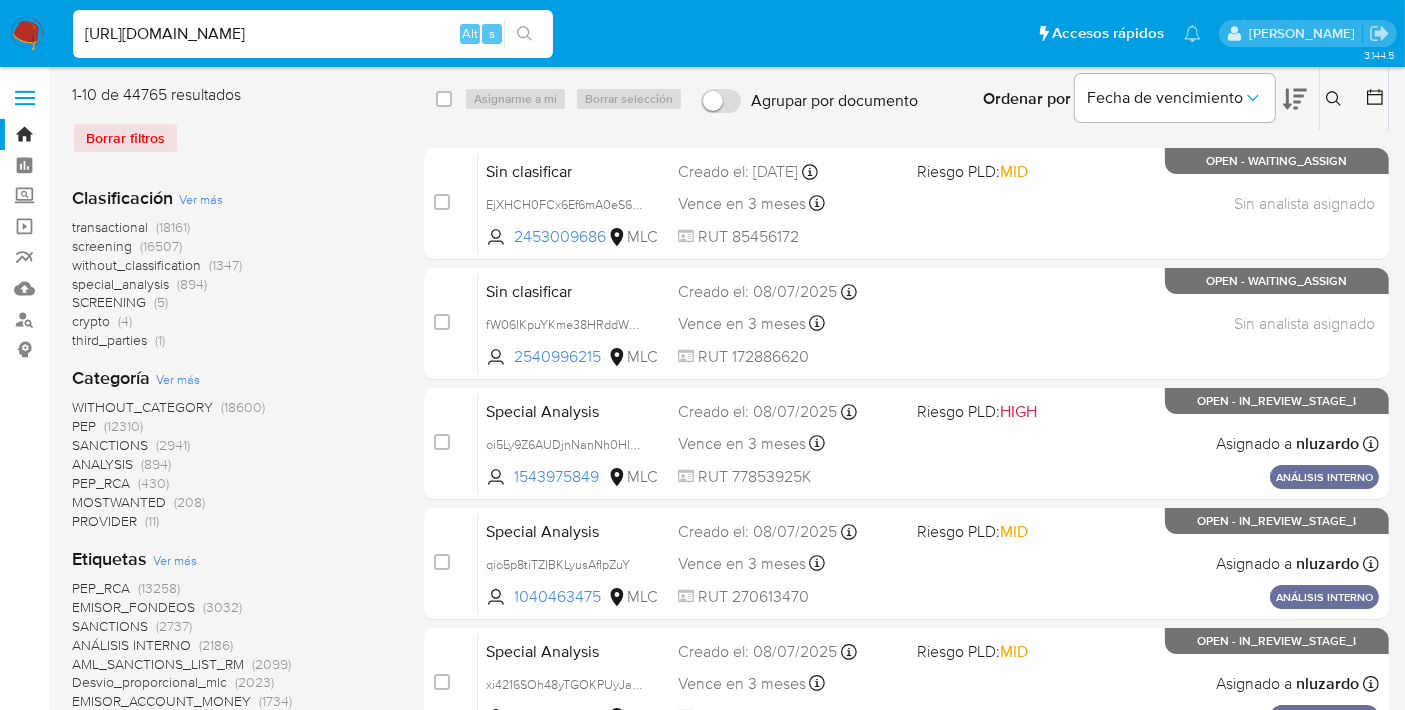 scroll, scrollTop: 0, scrollLeft: 108, axis: horizontal 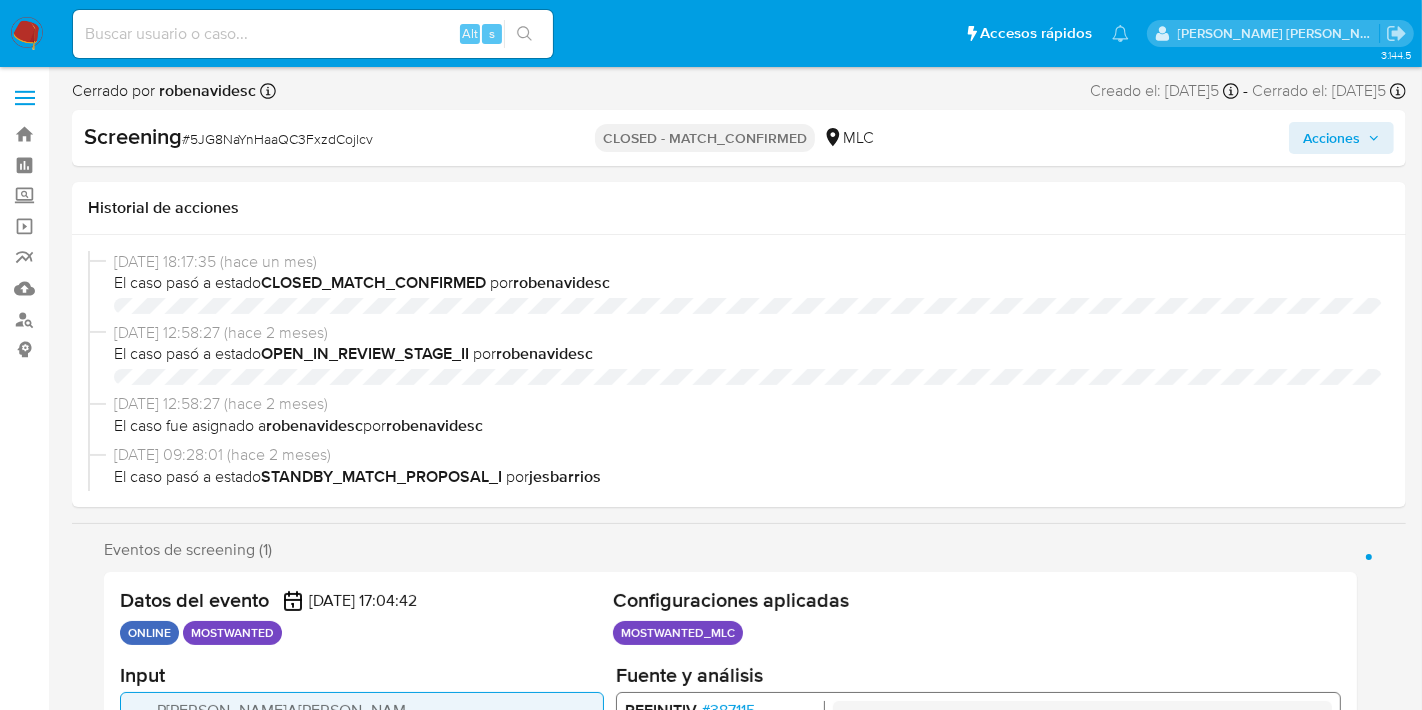 select on "10" 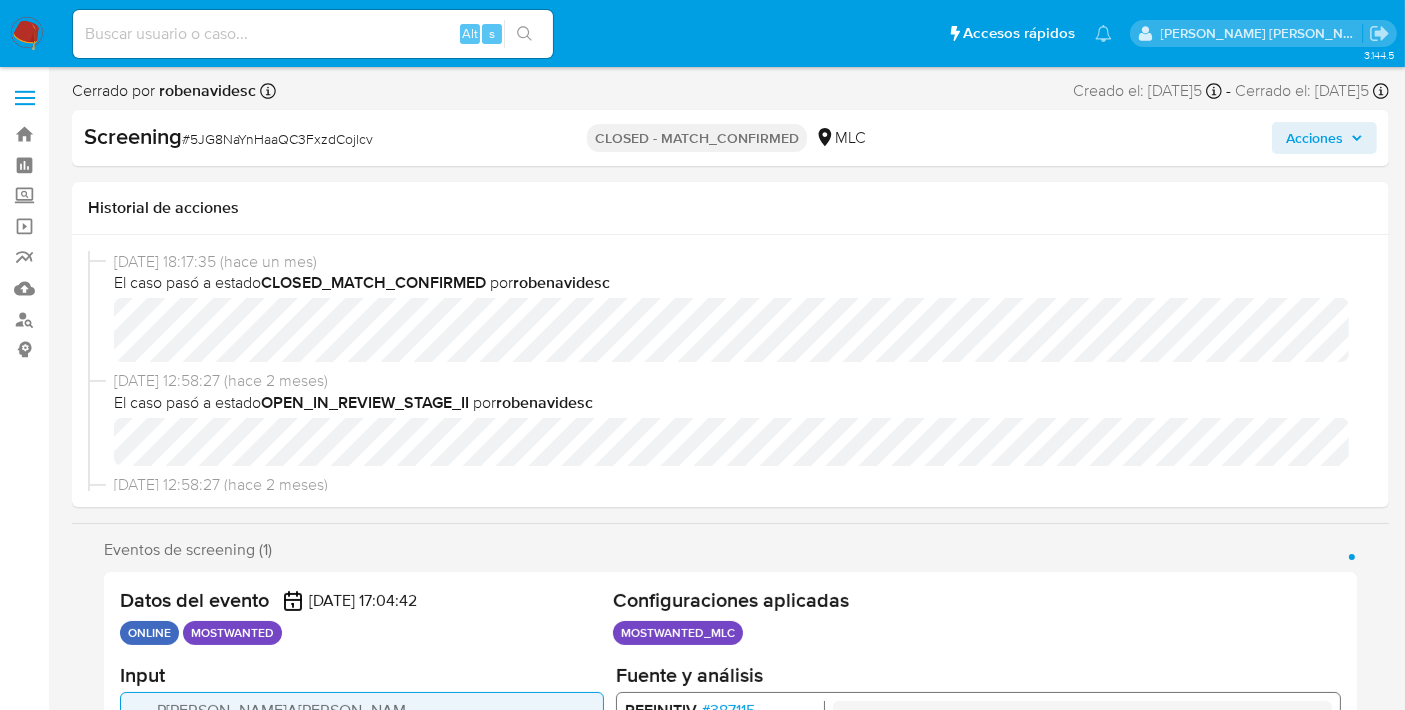 scroll, scrollTop: 796, scrollLeft: 0, axis: vertical 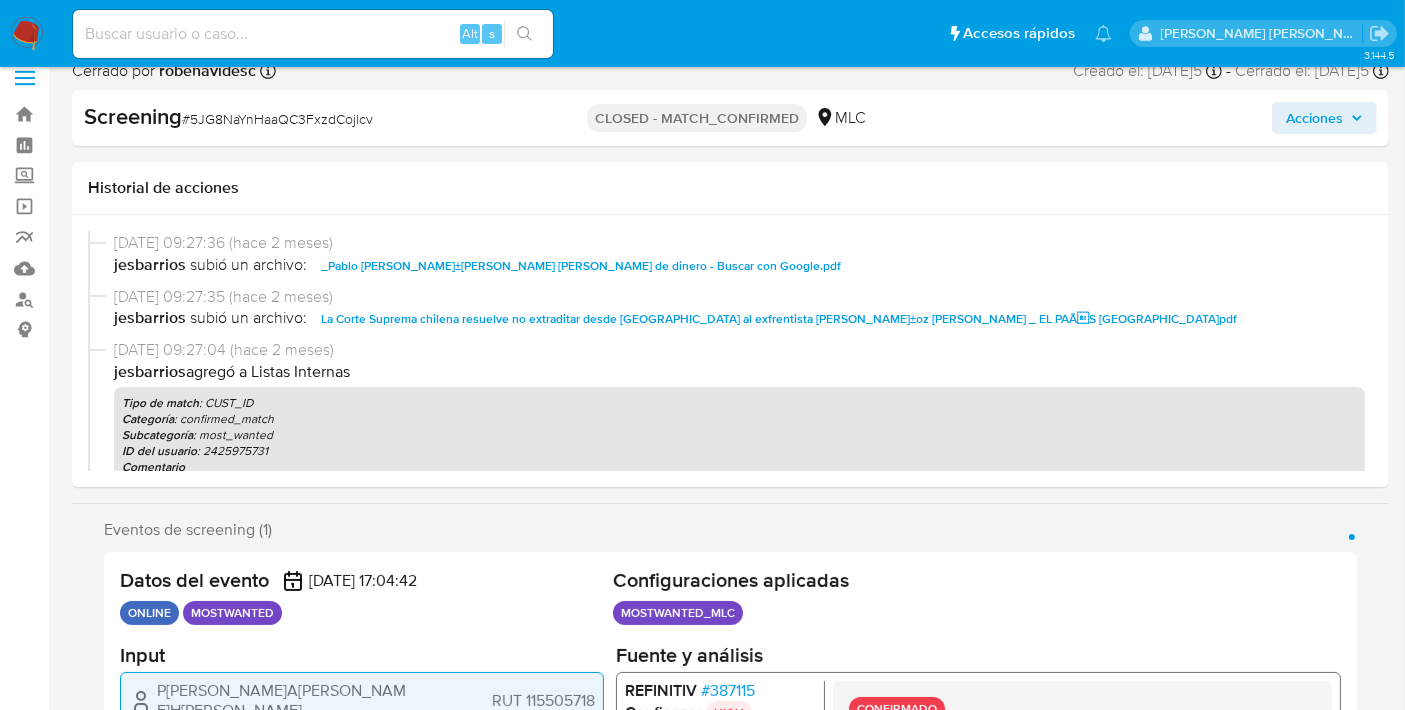 drag, startPoint x: 440, startPoint y: 316, endPoint x: 394, endPoint y: 313, distance: 46.09772 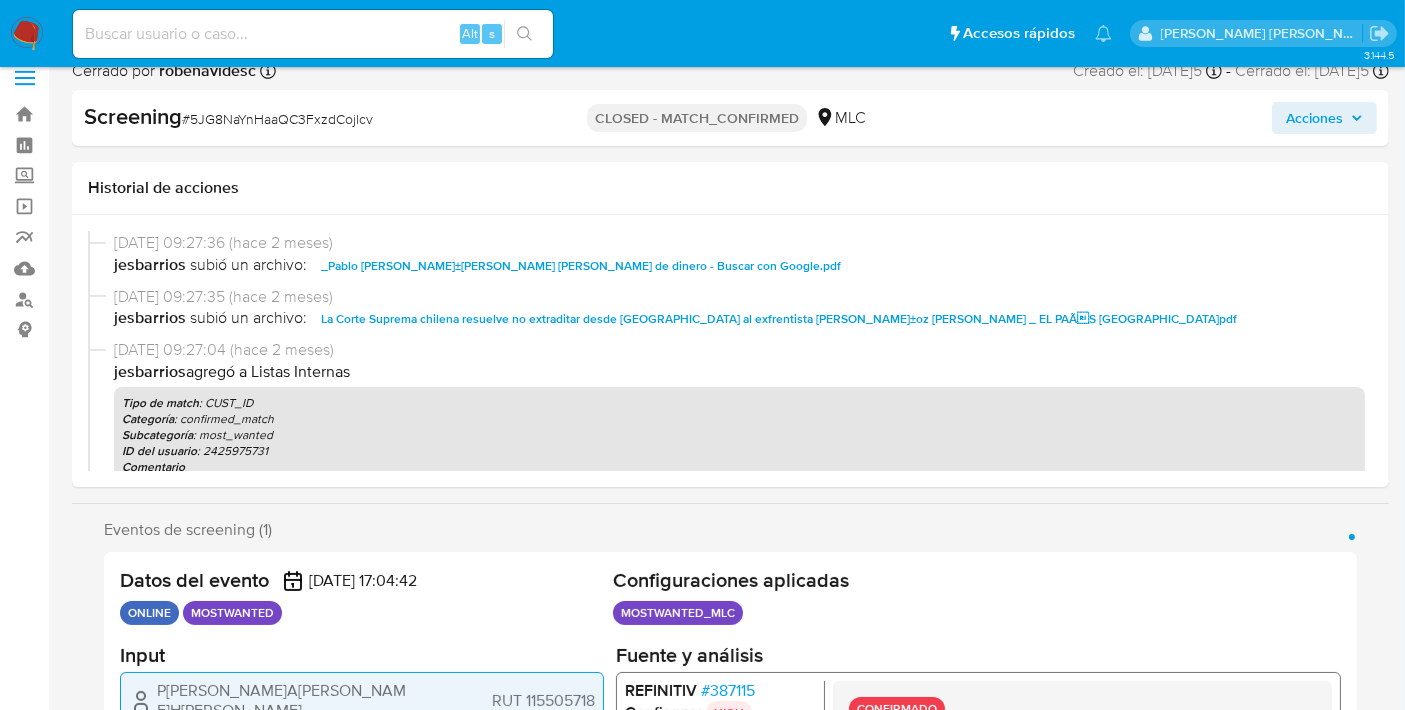 click on "_Pablo Alberto MuÃ±oz Hofmann_ lavado de dinero - Buscar con Google.pdf" at bounding box center (581, 266) 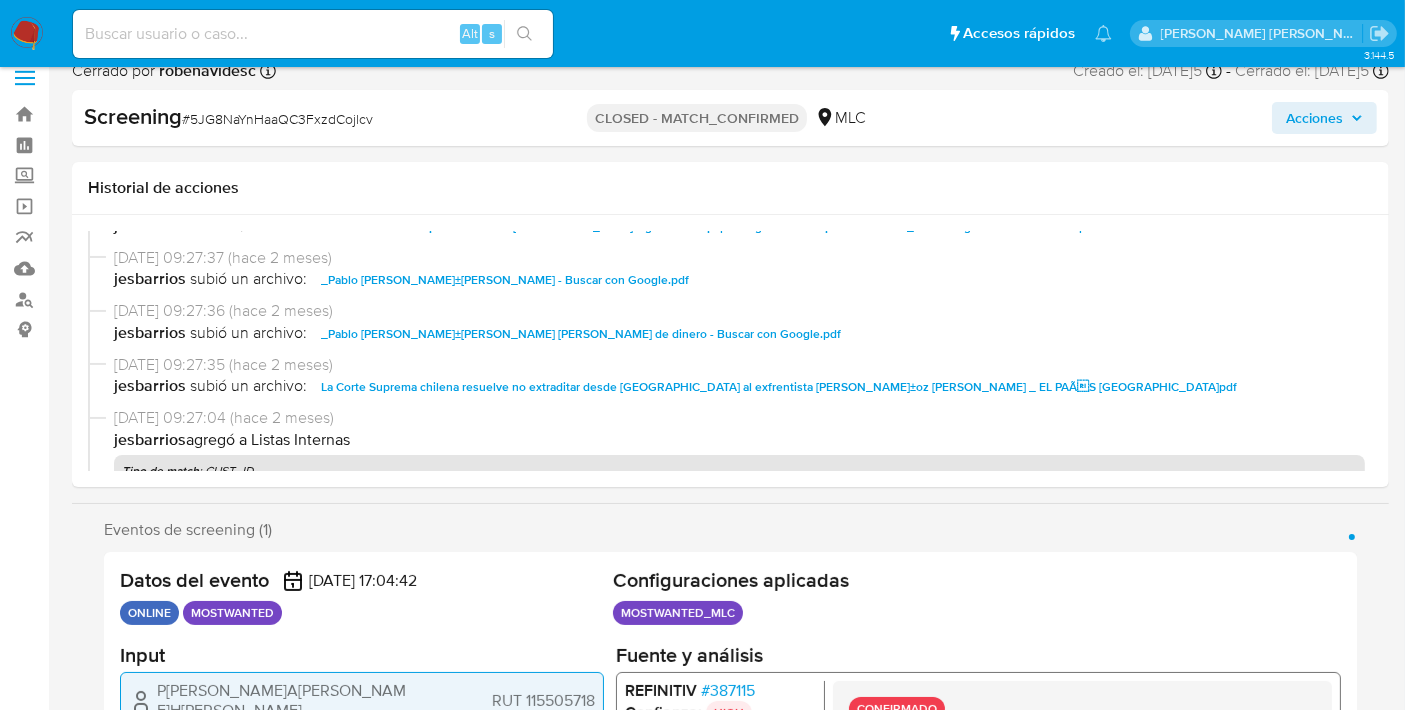 scroll, scrollTop: 534, scrollLeft: 0, axis: vertical 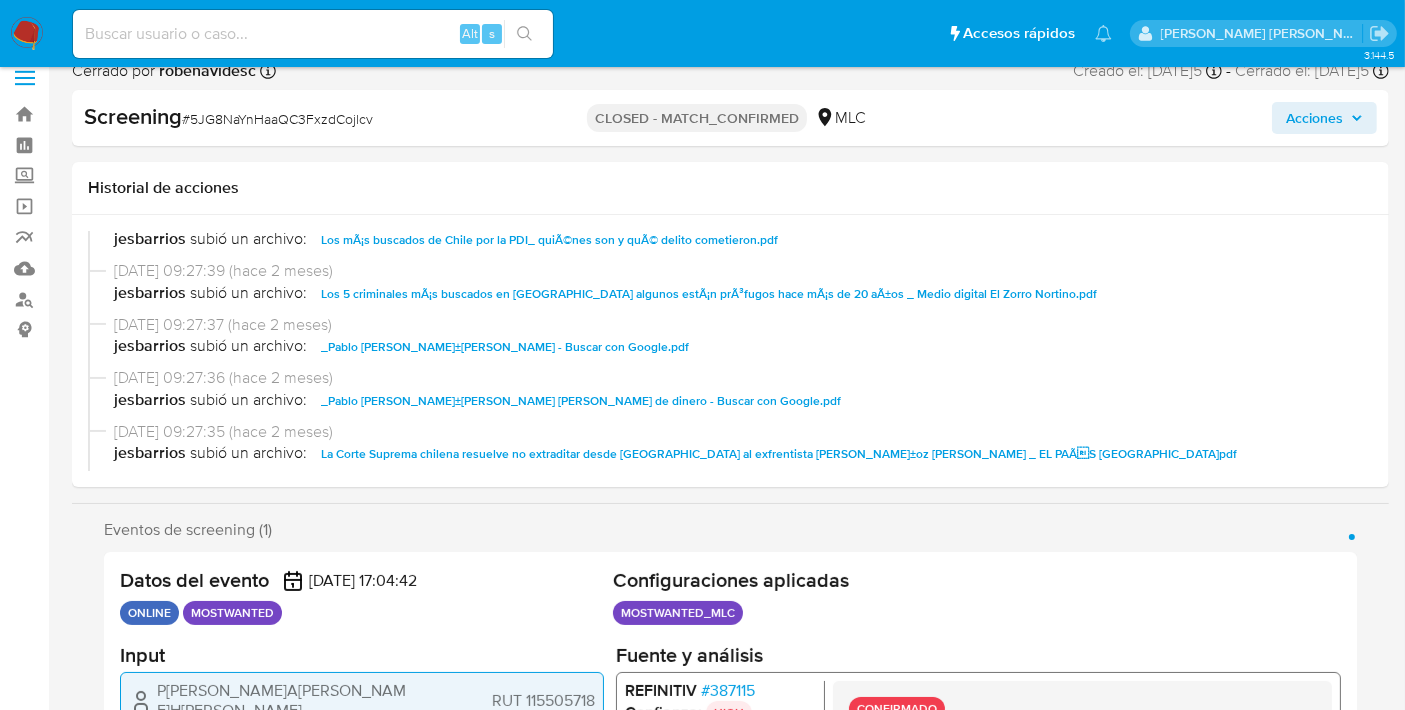 click on "Los 5 criminales mÃ¡s buscados en Chile_ algunos estÃ¡n prÃ³fugos hace mÃ¡s de 20 aÃ±os _ Medio digital El Zorro Nortino.pdf" at bounding box center (709, 294) 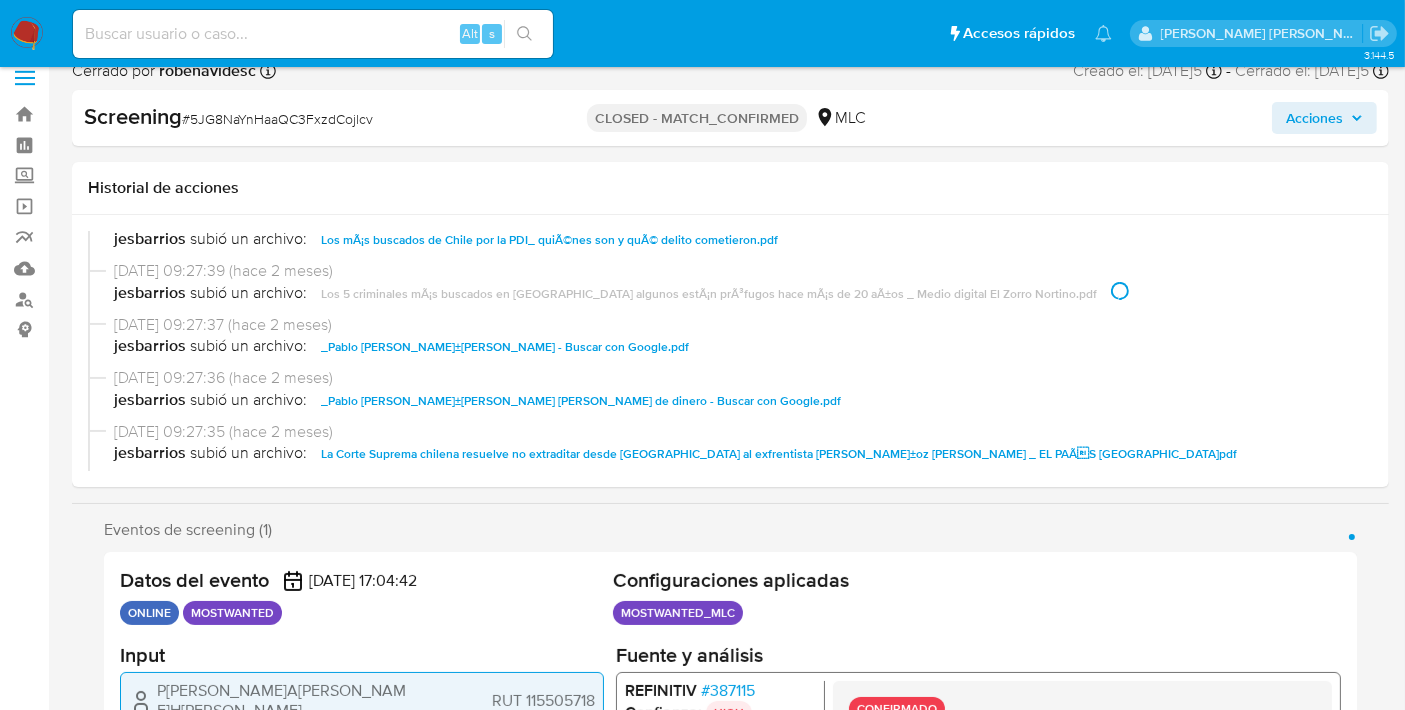 click on "Los mÃ¡s buscados de Chile por la PDI_ quiÃ©nes son y quÃ© delito cometieron.pdf" at bounding box center [549, 240] 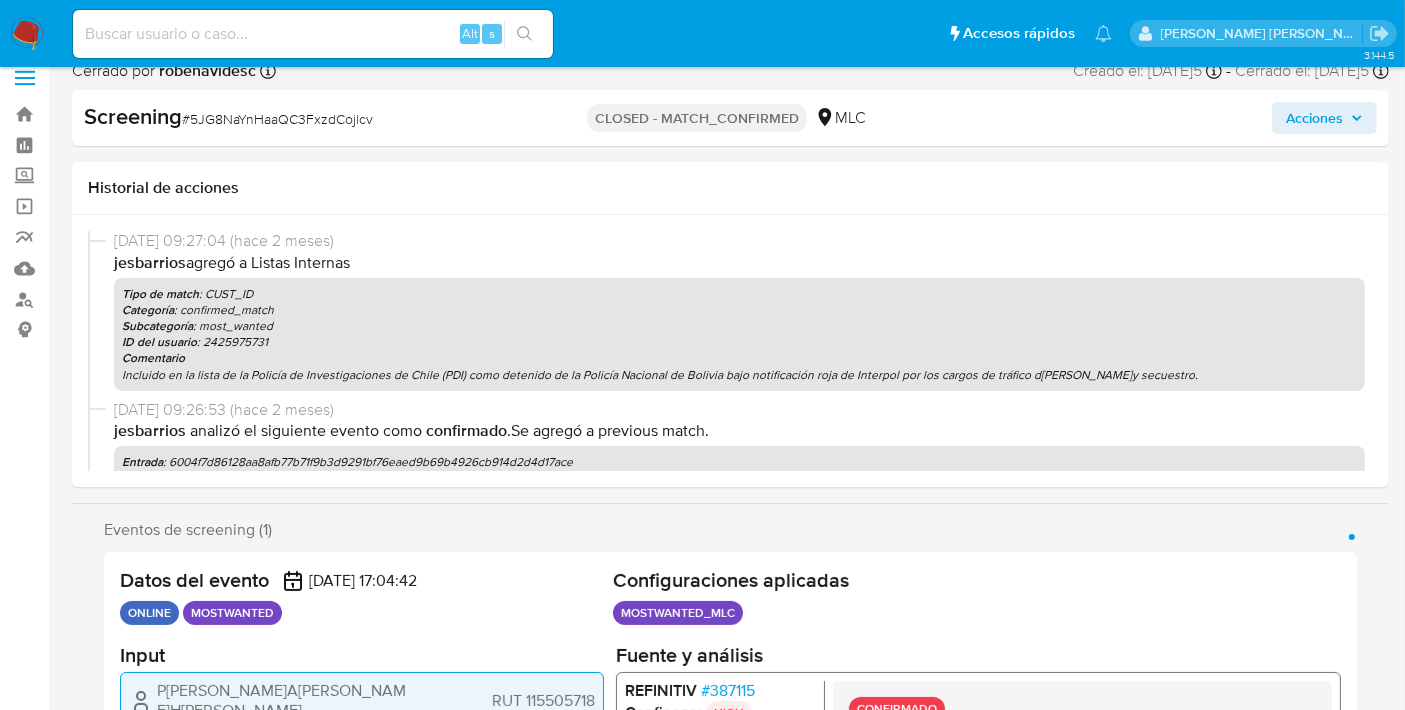 scroll, scrollTop: 945, scrollLeft: 0, axis: vertical 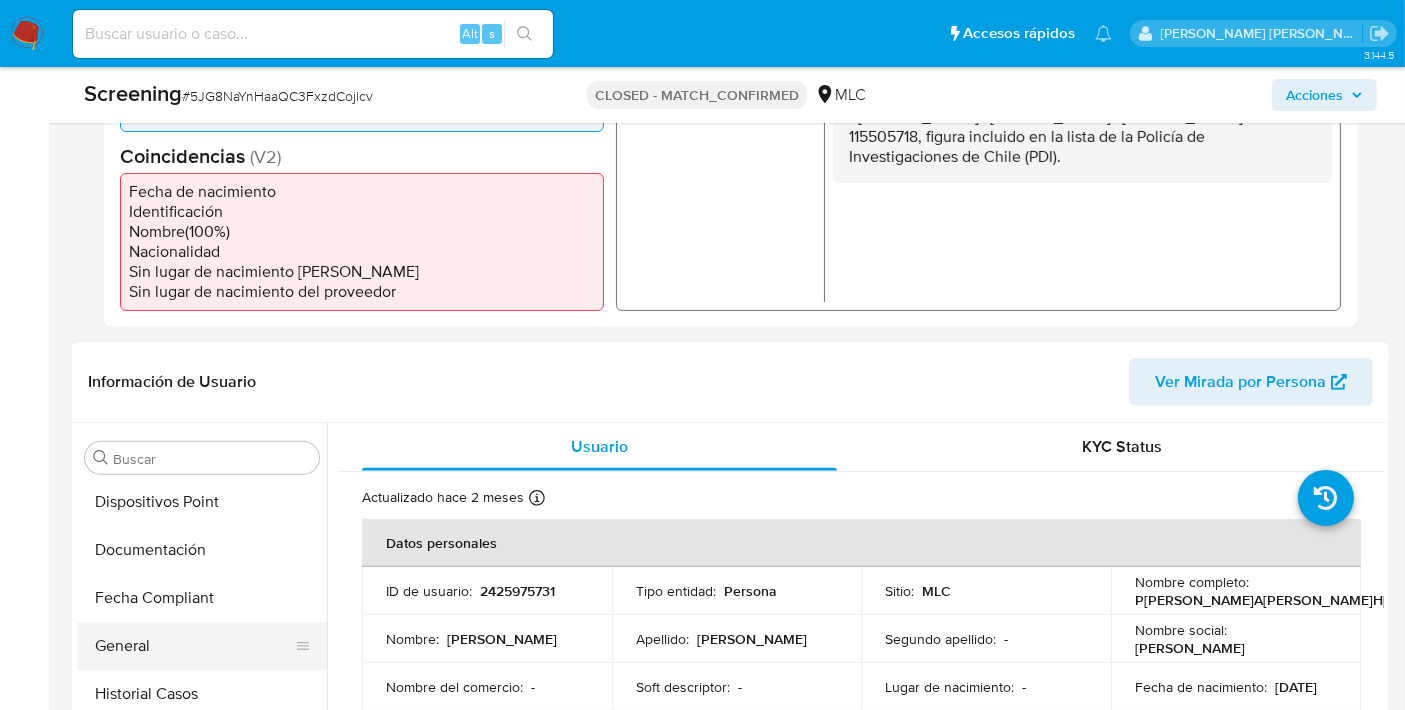 click on "Documentación" at bounding box center [202, 550] 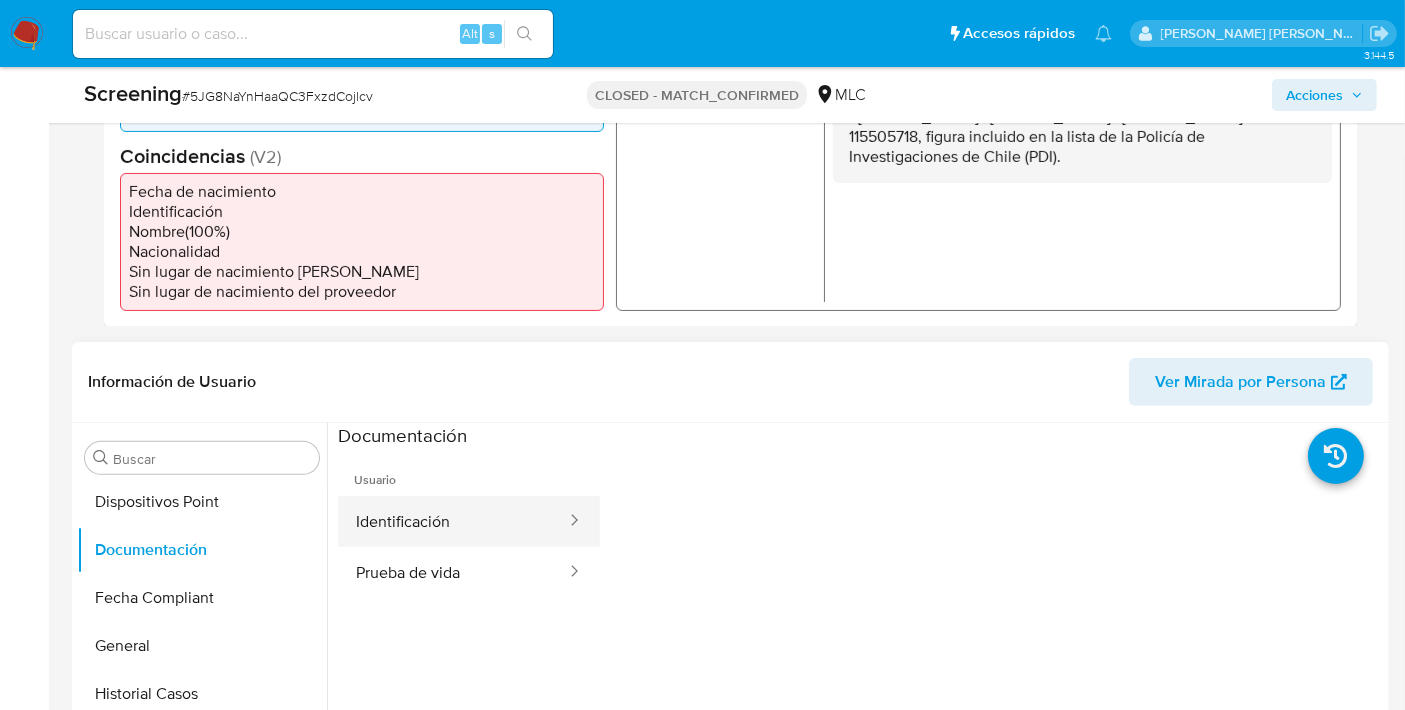 click on "Identificación" at bounding box center (453, 521) 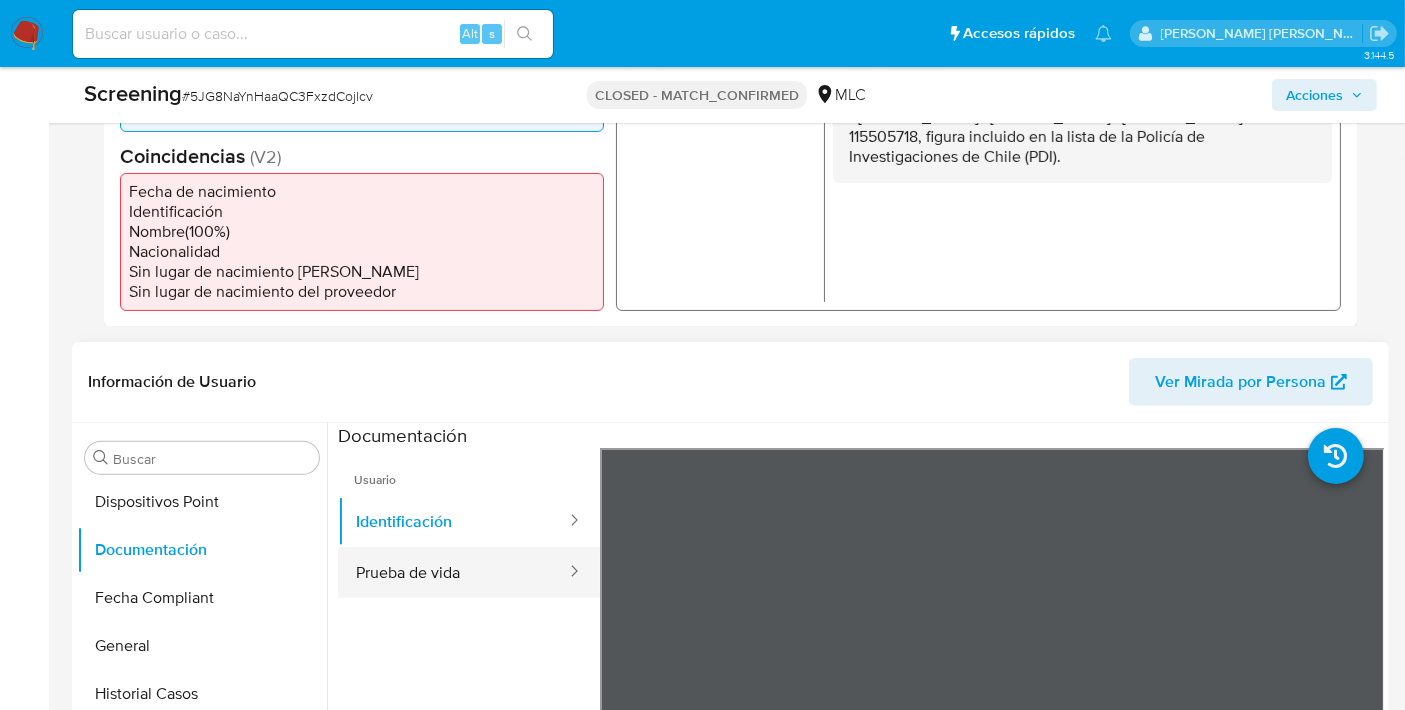 click on "Prueba de vida" at bounding box center [453, 572] 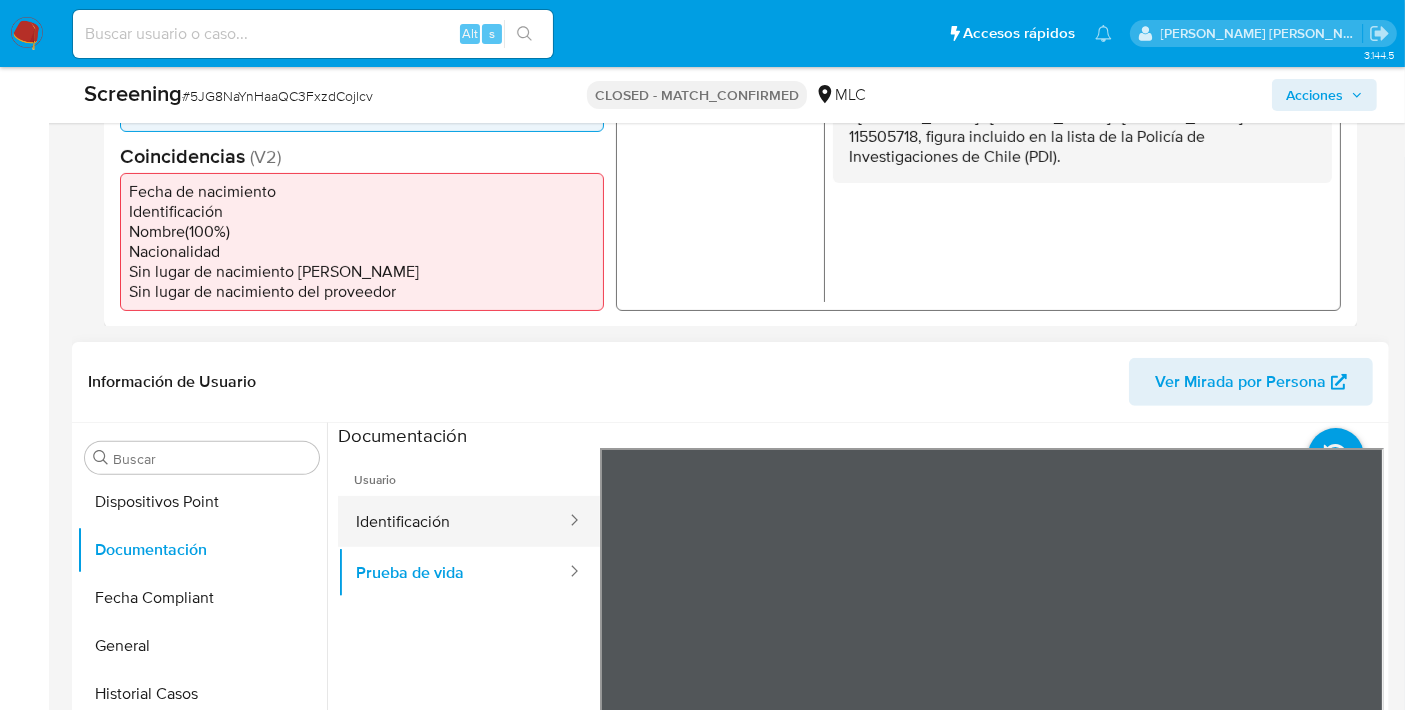 click on "Identificación" at bounding box center (453, 521) 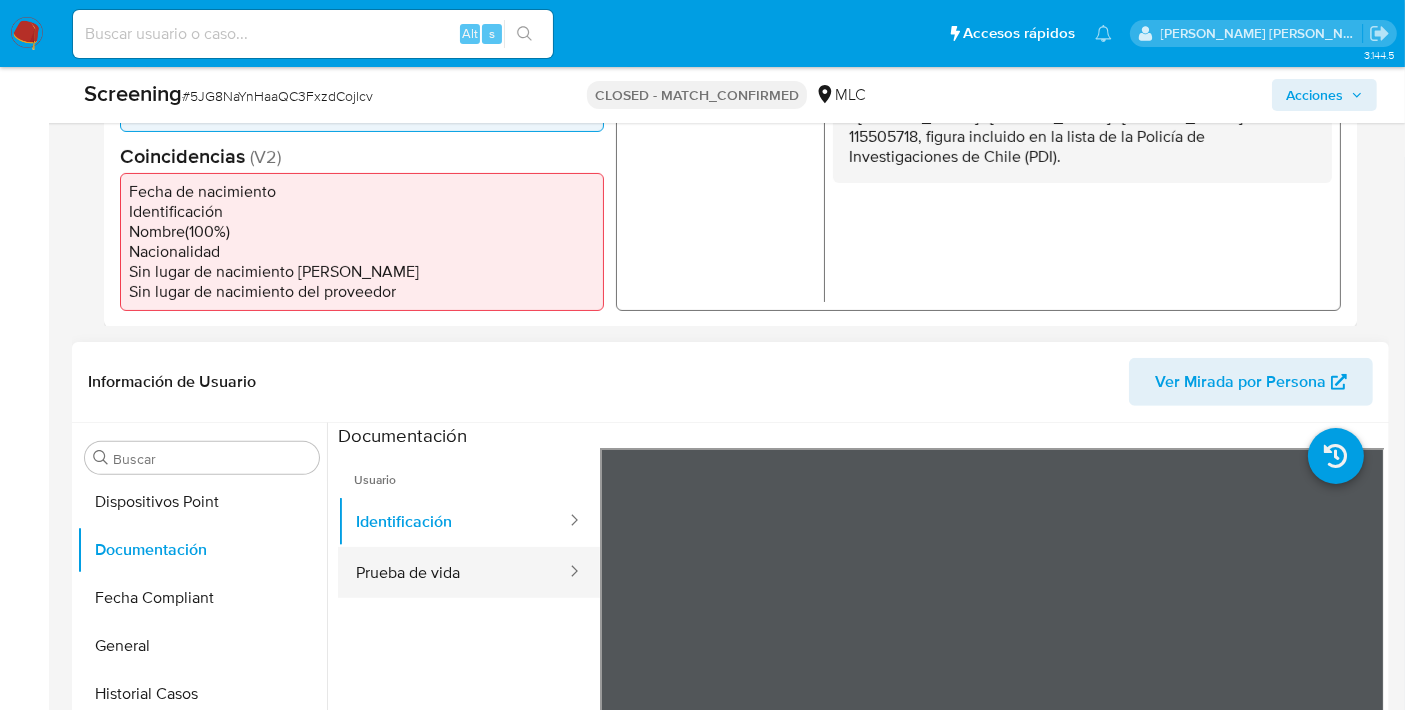 click on "Prueba de vida" at bounding box center (453, 572) 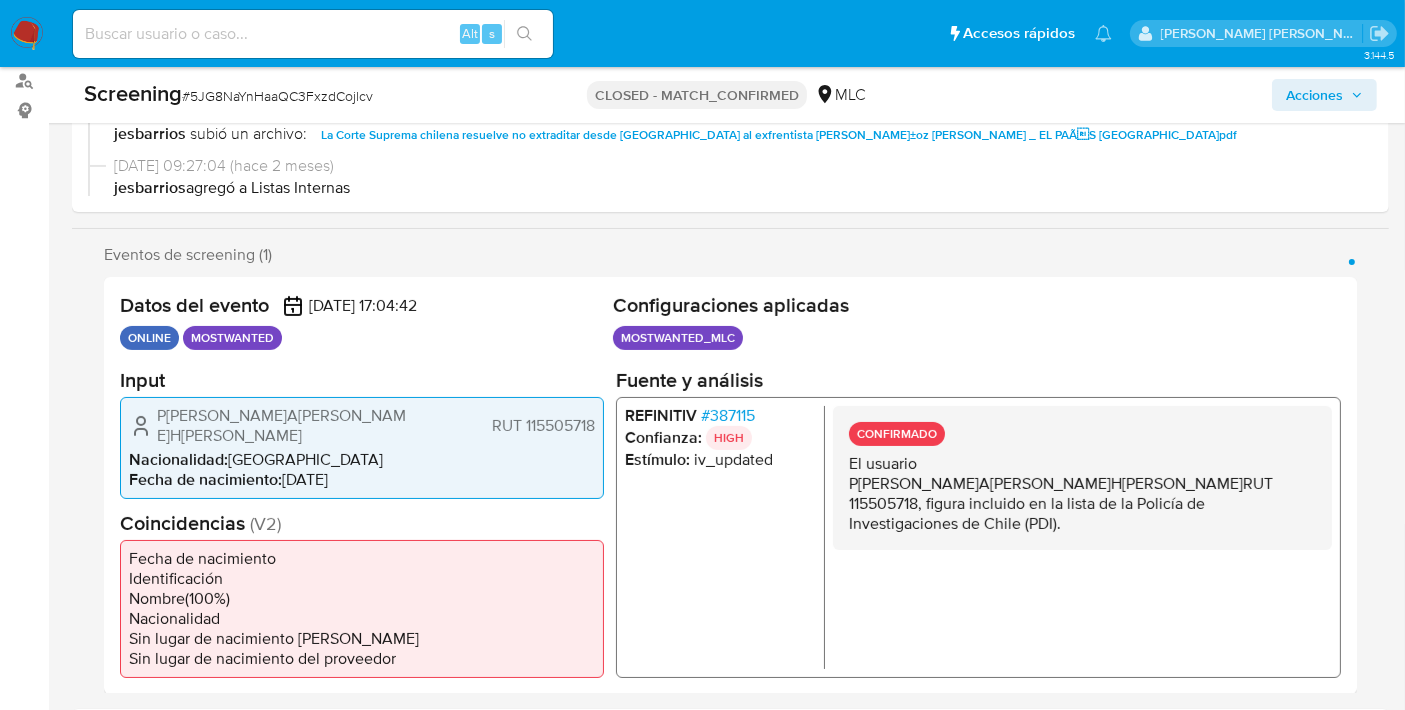 scroll, scrollTop: 0, scrollLeft: 0, axis: both 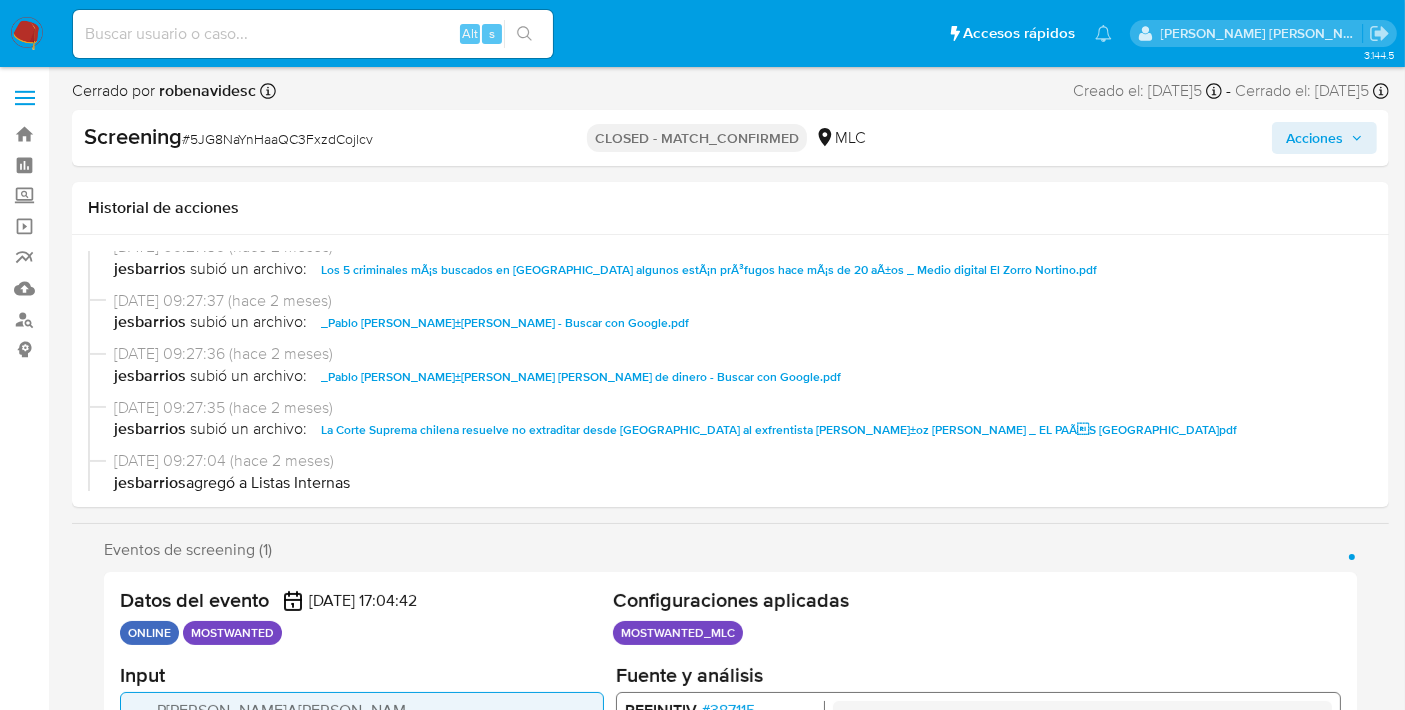 click on "Historial de acciones" at bounding box center (730, 208) 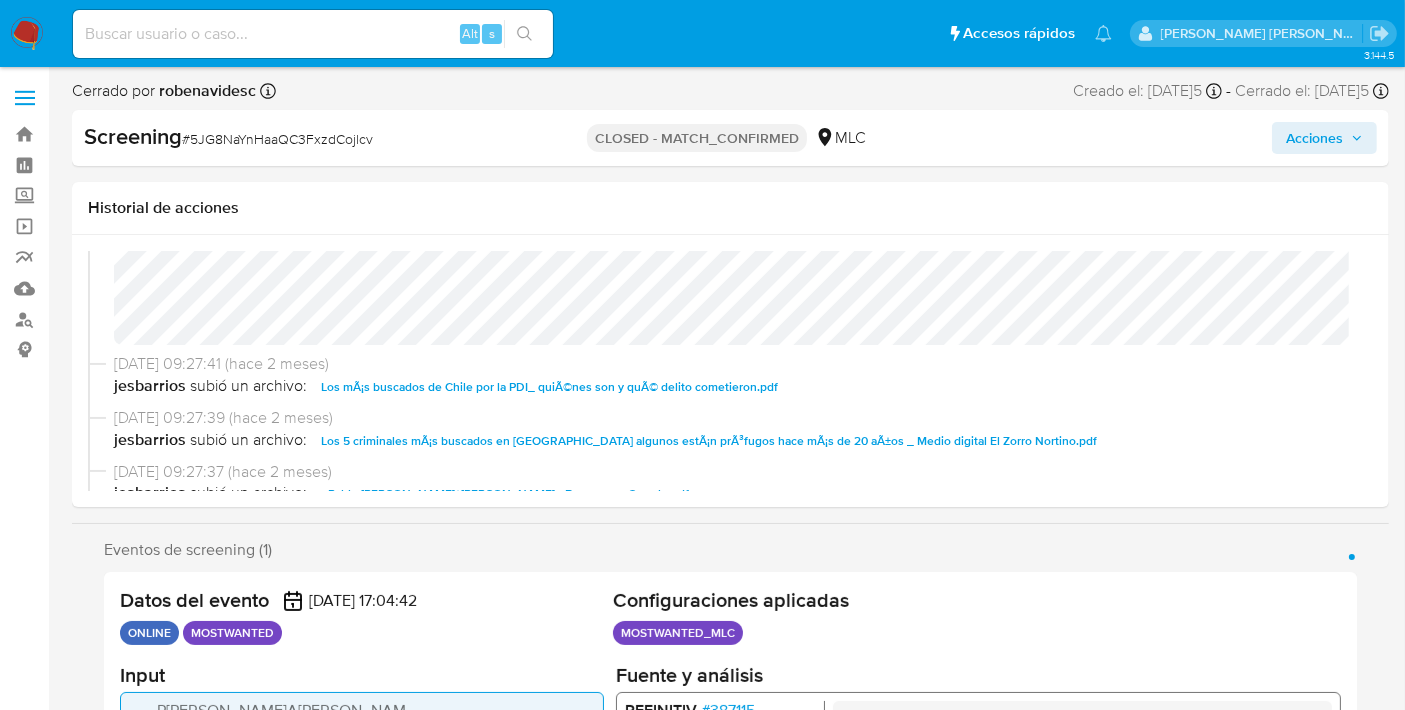 scroll, scrollTop: 350, scrollLeft: 0, axis: vertical 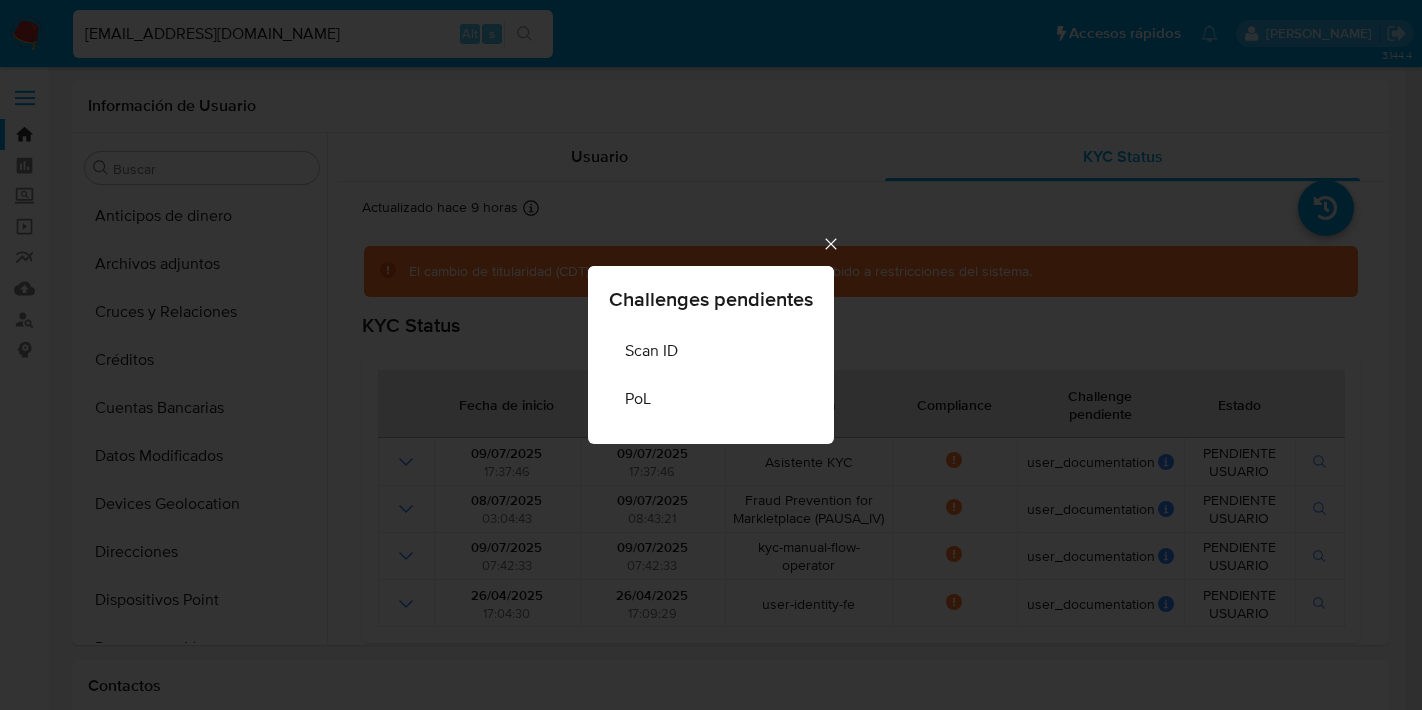 select on "10" 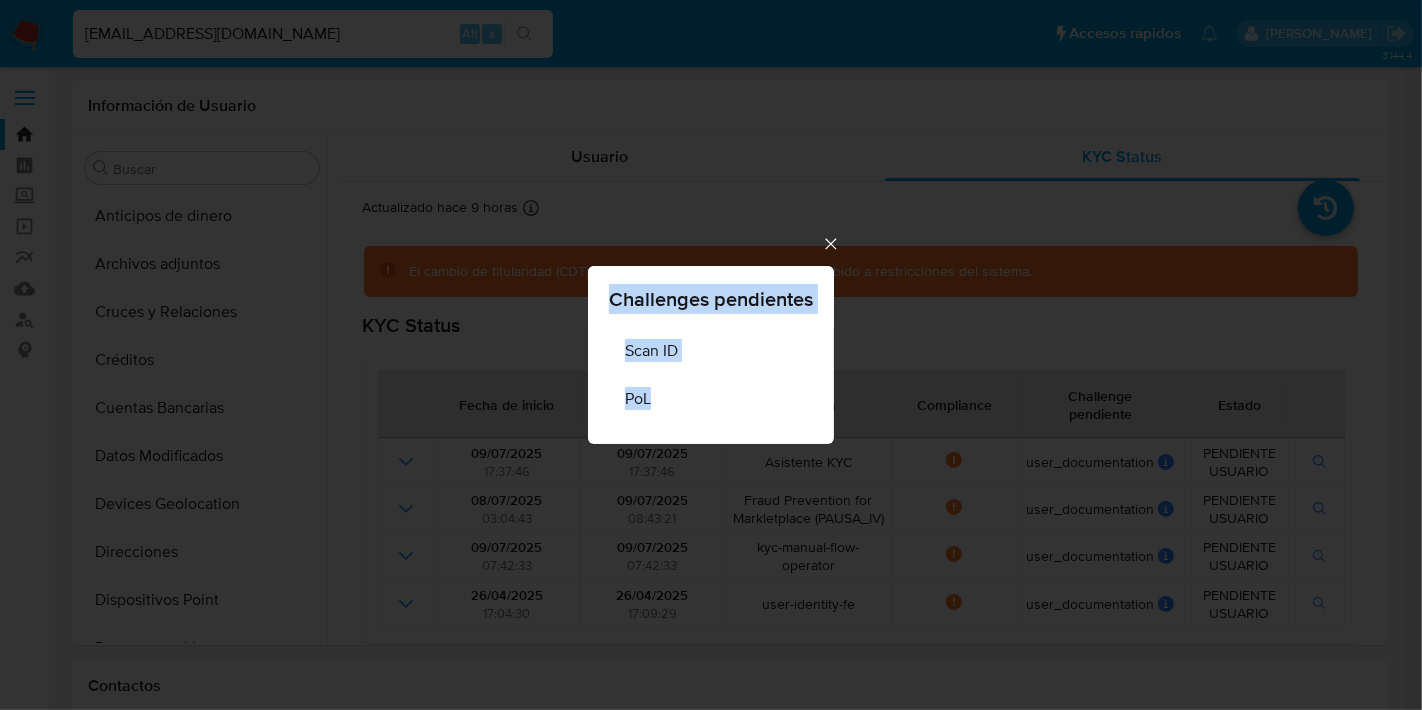 scroll, scrollTop: 626, scrollLeft: 0, axis: vertical 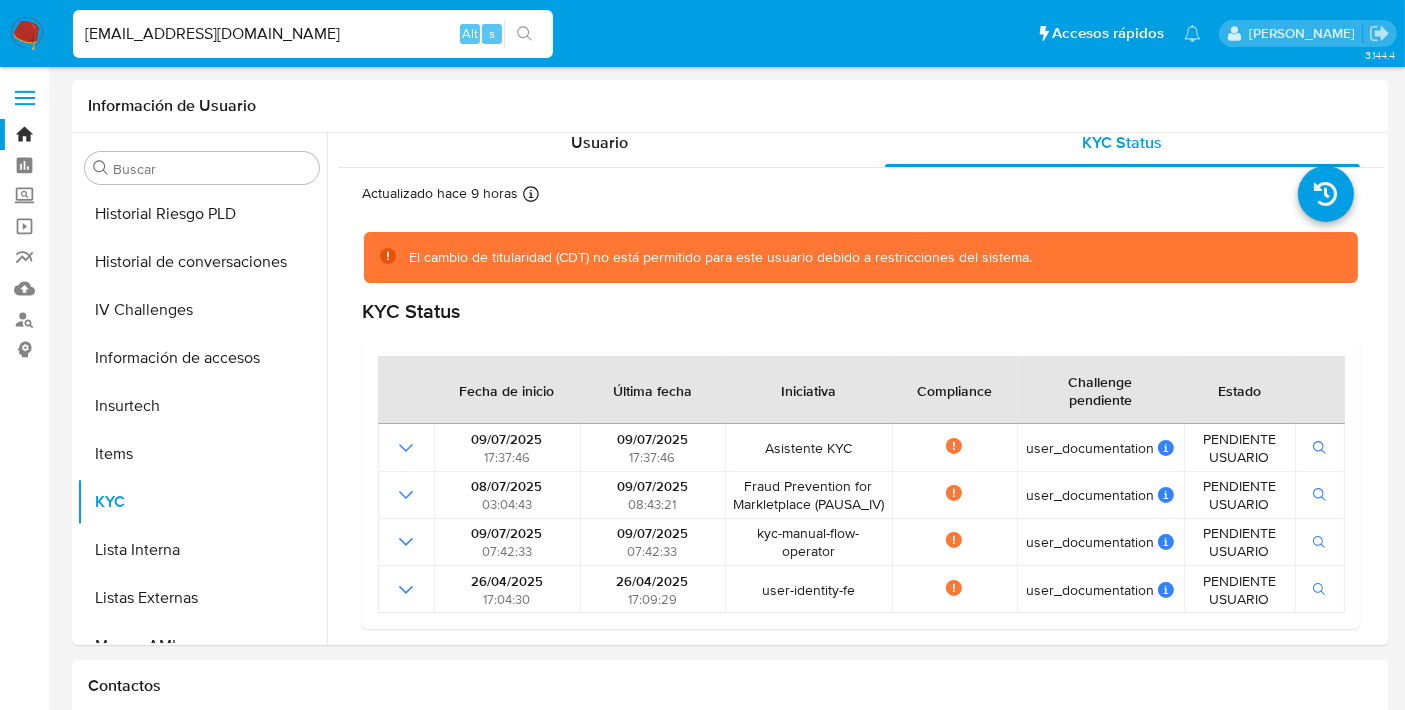 click on "aclementerodrguez@gmail.com" at bounding box center [313, 34] 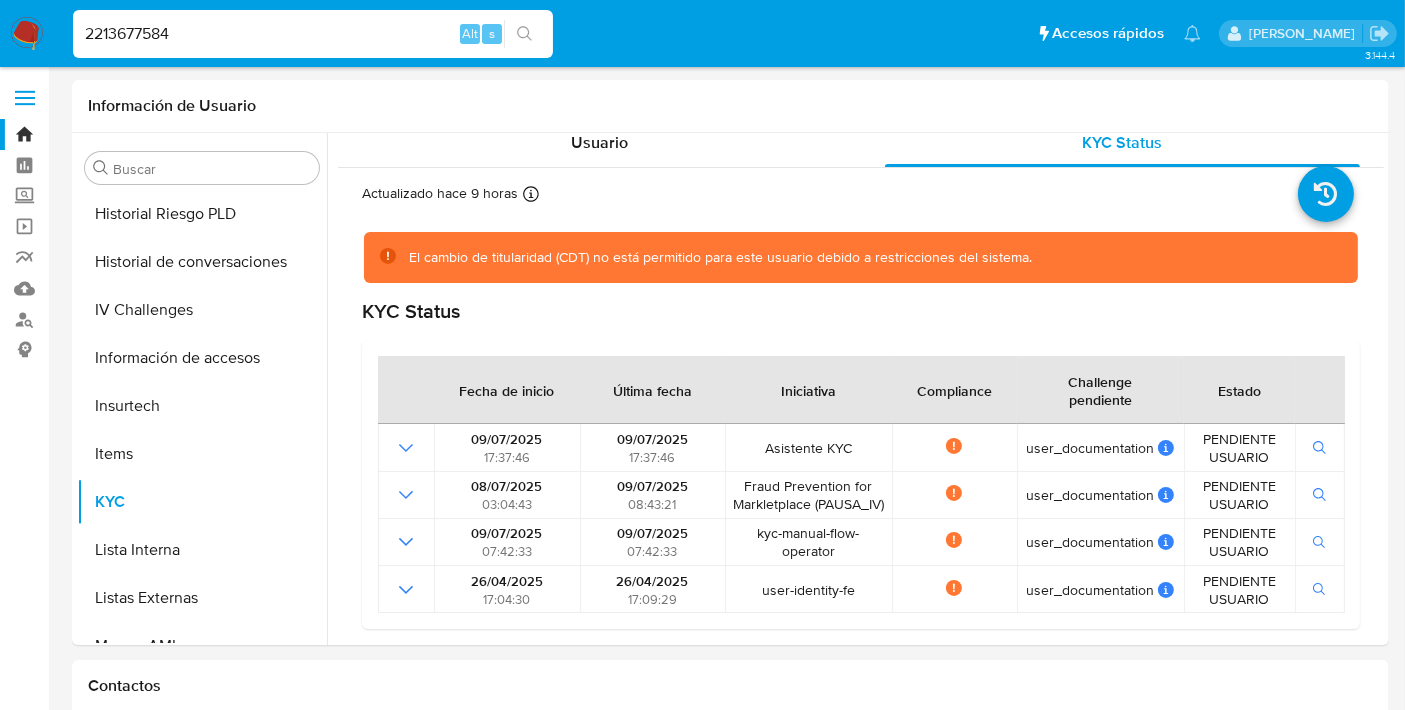 type on "2213677584" 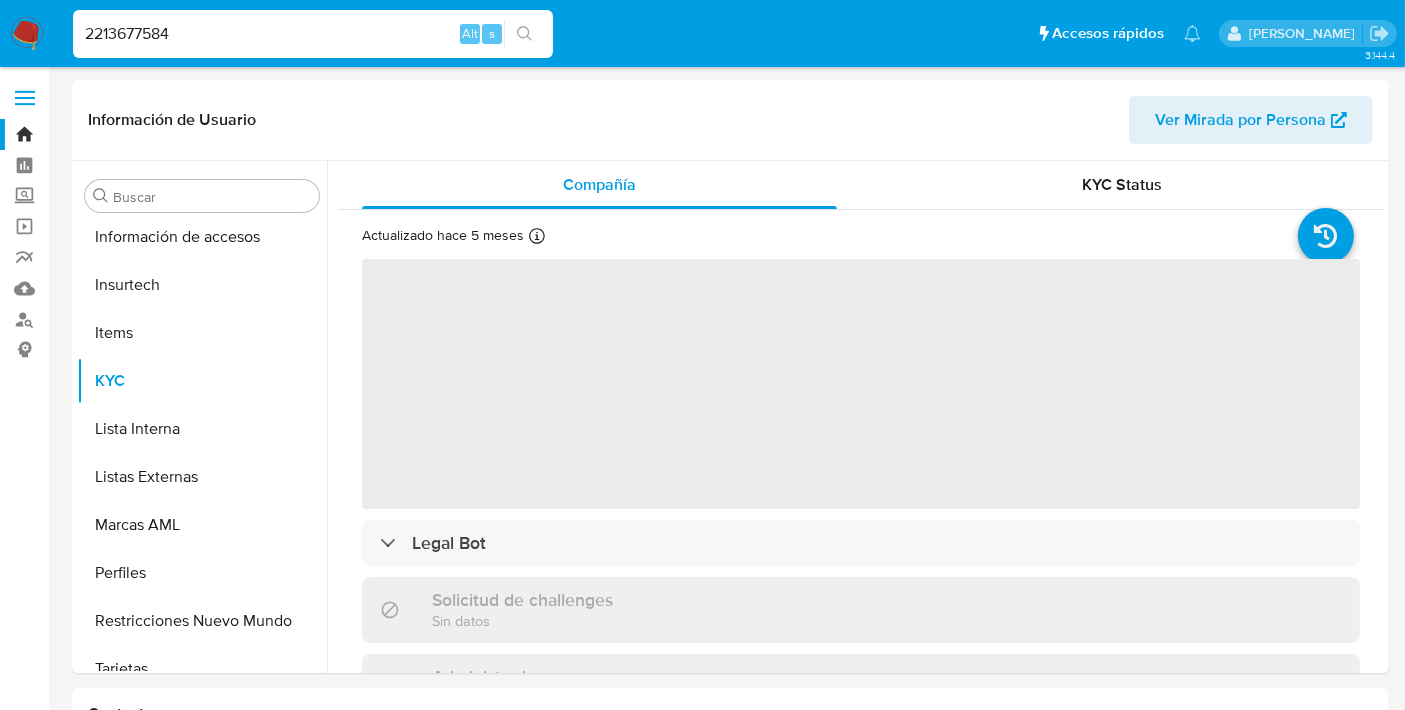scroll, scrollTop: 796, scrollLeft: 0, axis: vertical 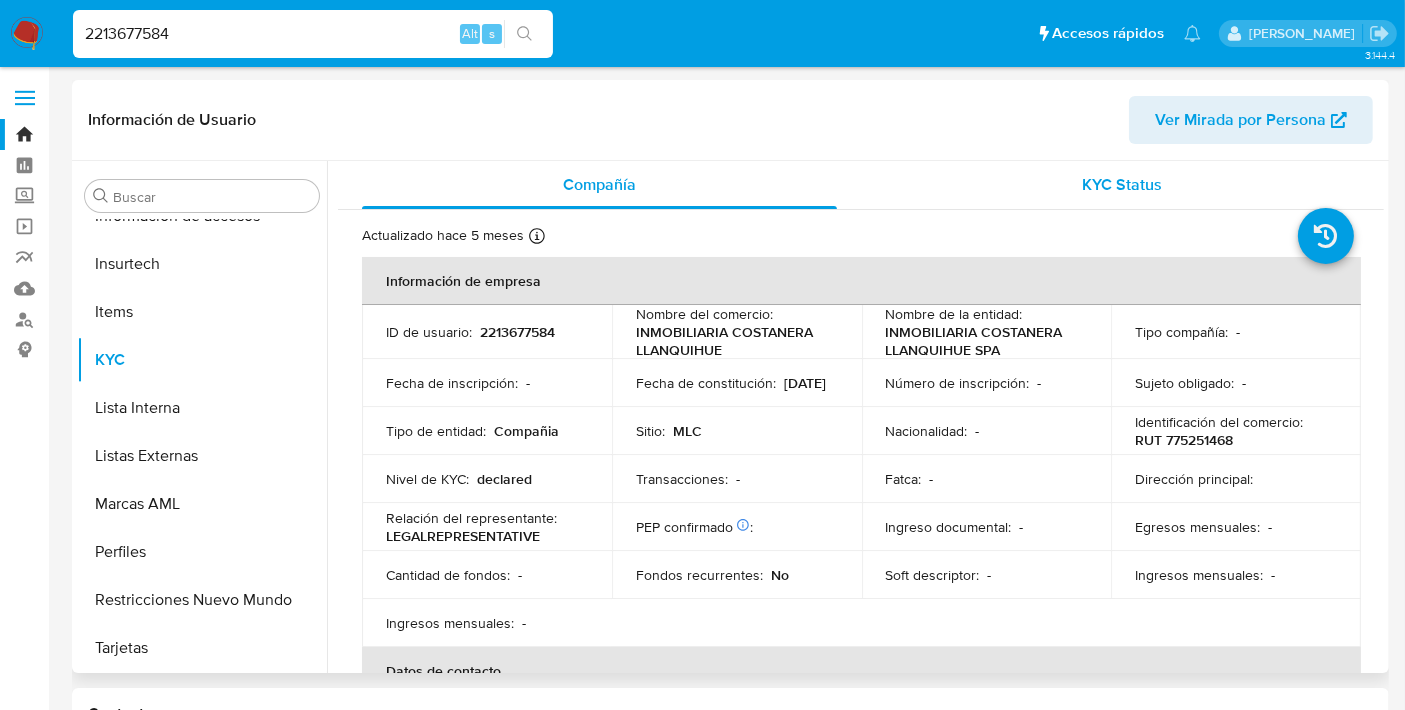 select on "10" 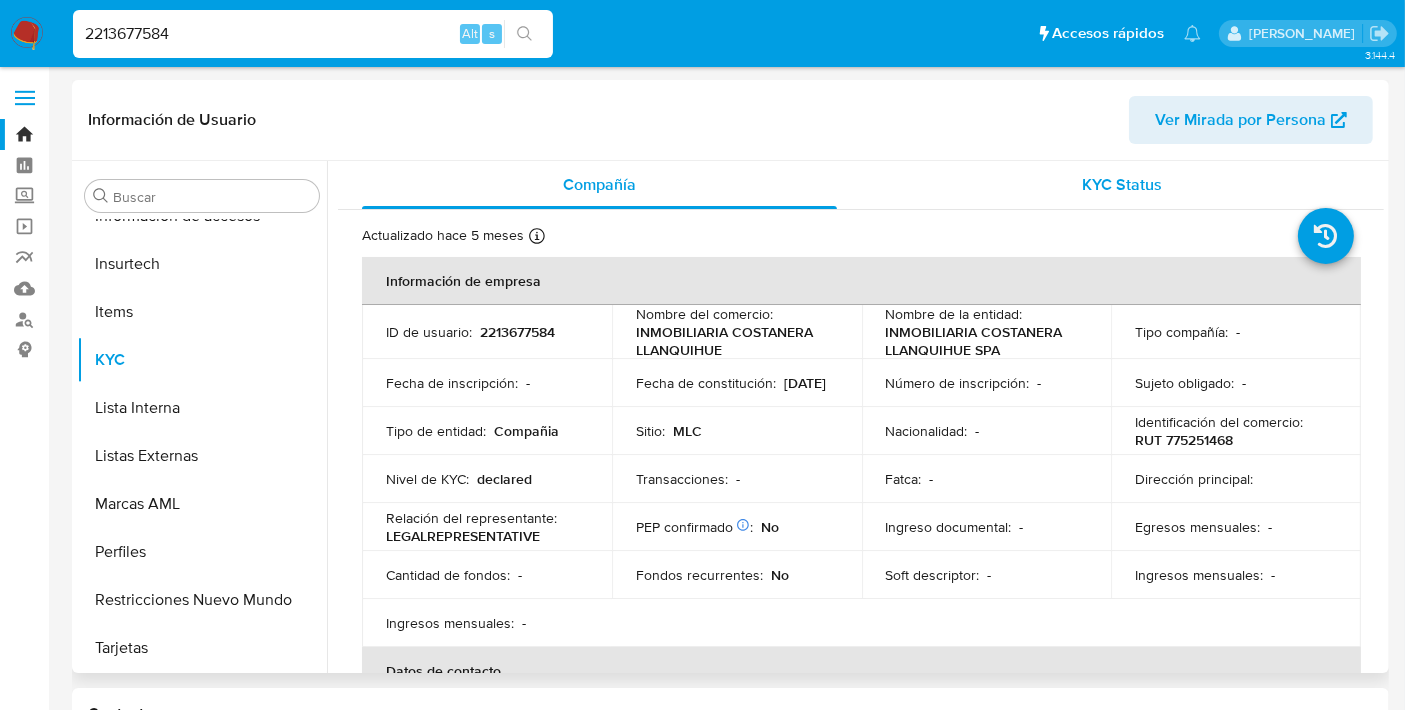 click on "KYC Status" at bounding box center [1123, 184] 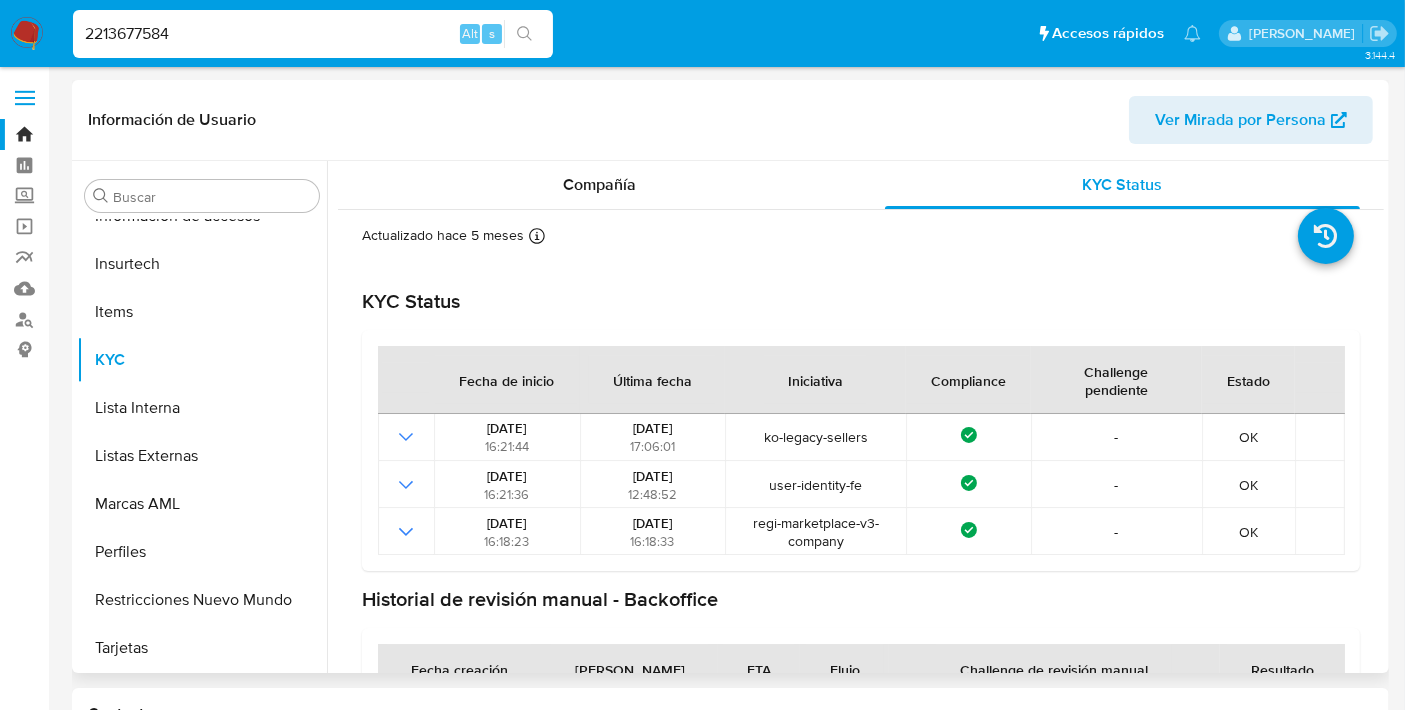 scroll, scrollTop: 100, scrollLeft: 0, axis: vertical 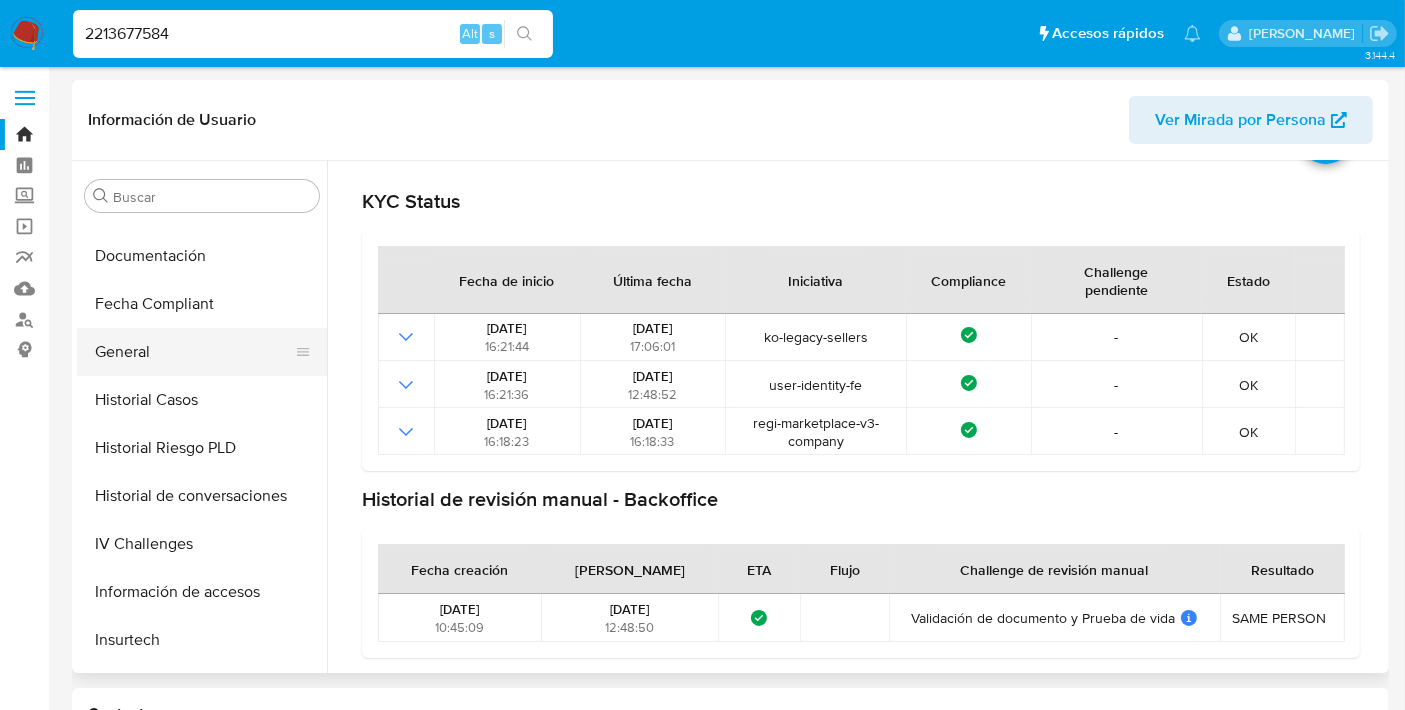 click on "General" at bounding box center [194, 352] 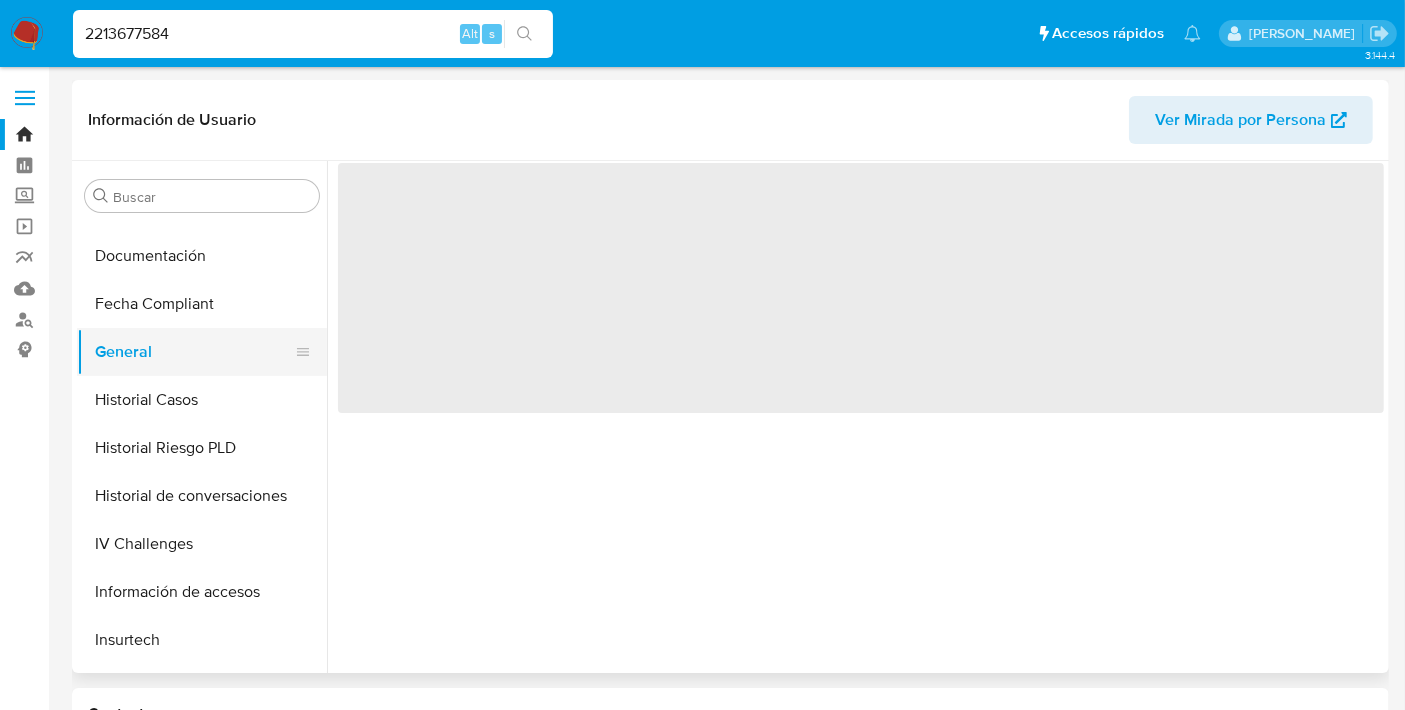 scroll, scrollTop: 0, scrollLeft: 0, axis: both 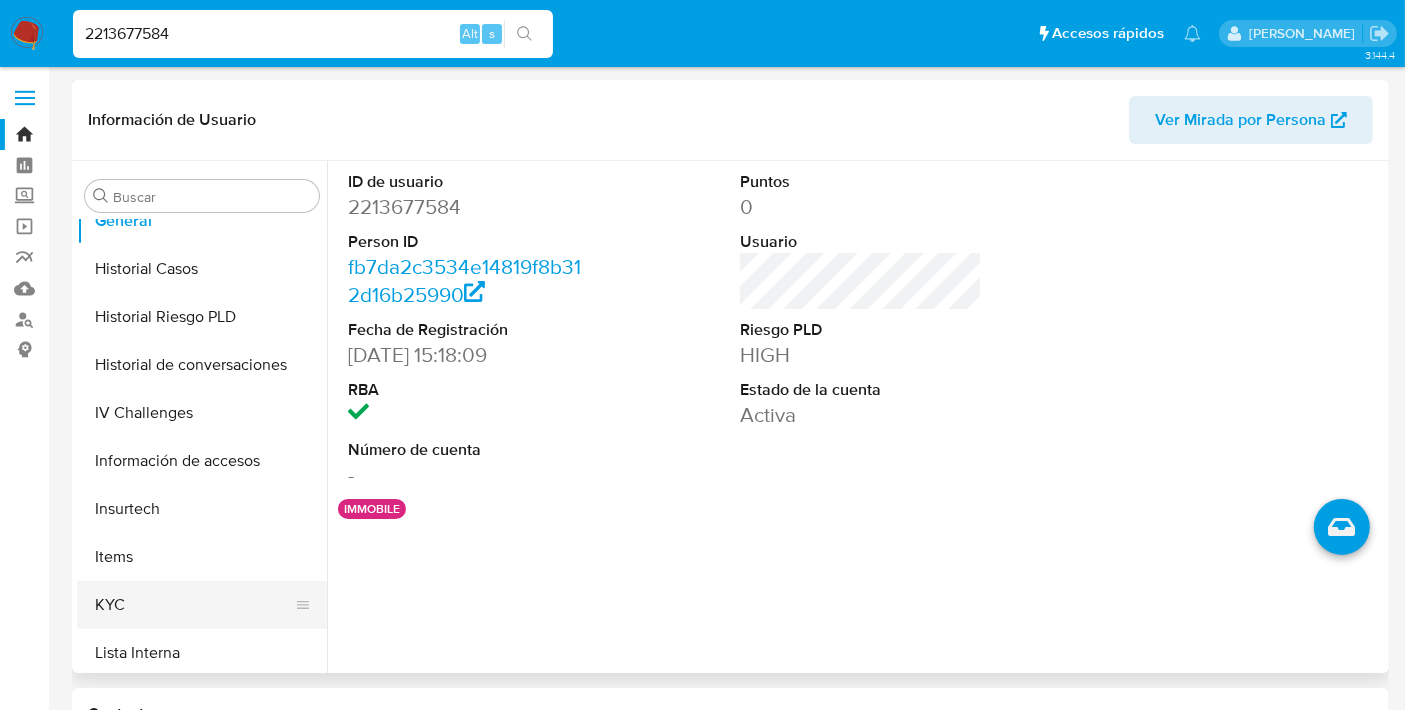 click on "KYC" at bounding box center [194, 605] 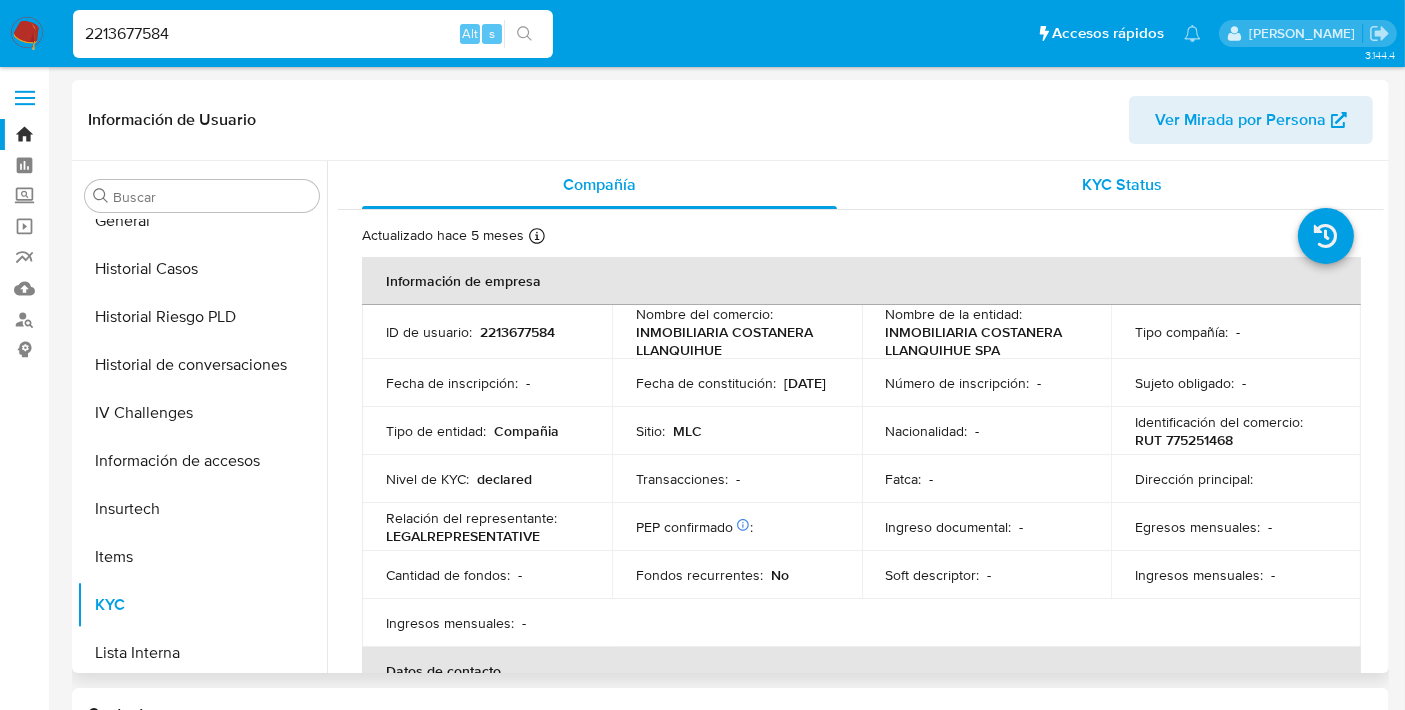 click on "KYC Status" at bounding box center (1122, 185) 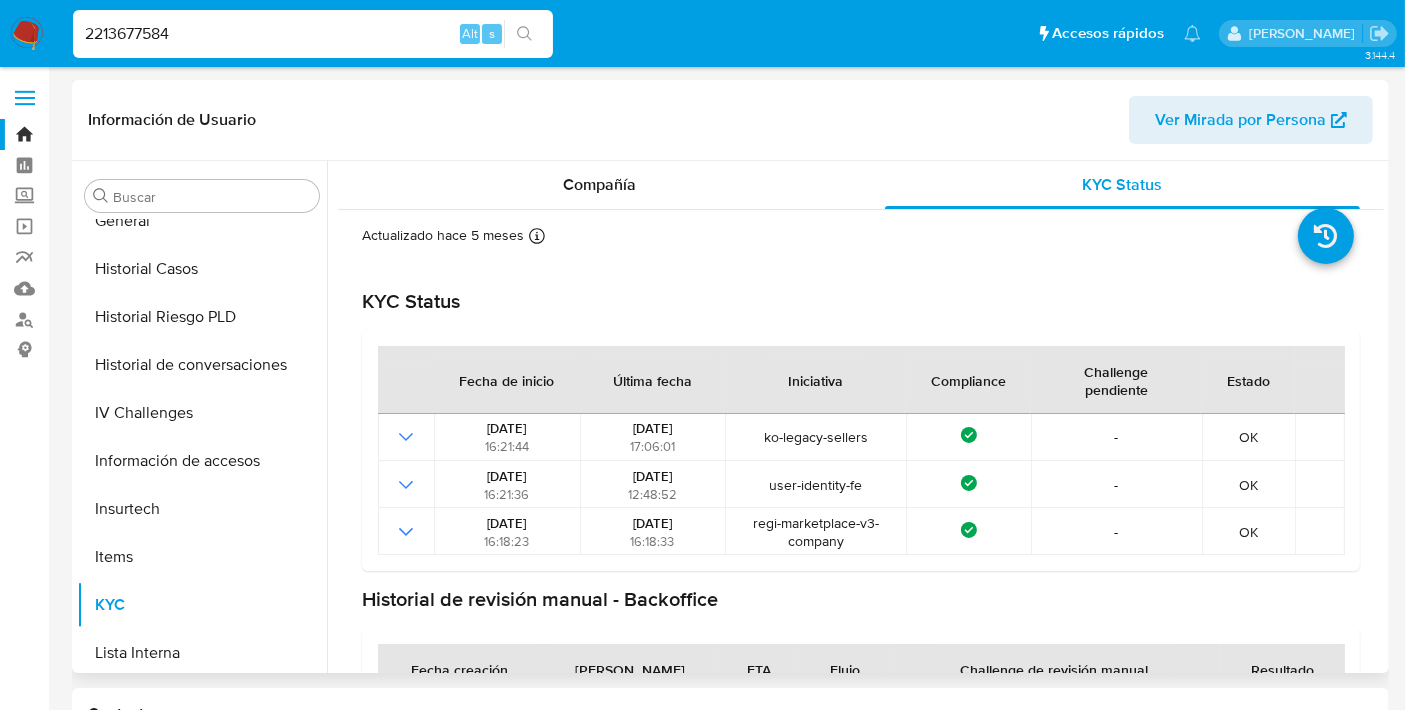scroll, scrollTop: 100, scrollLeft: 0, axis: vertical 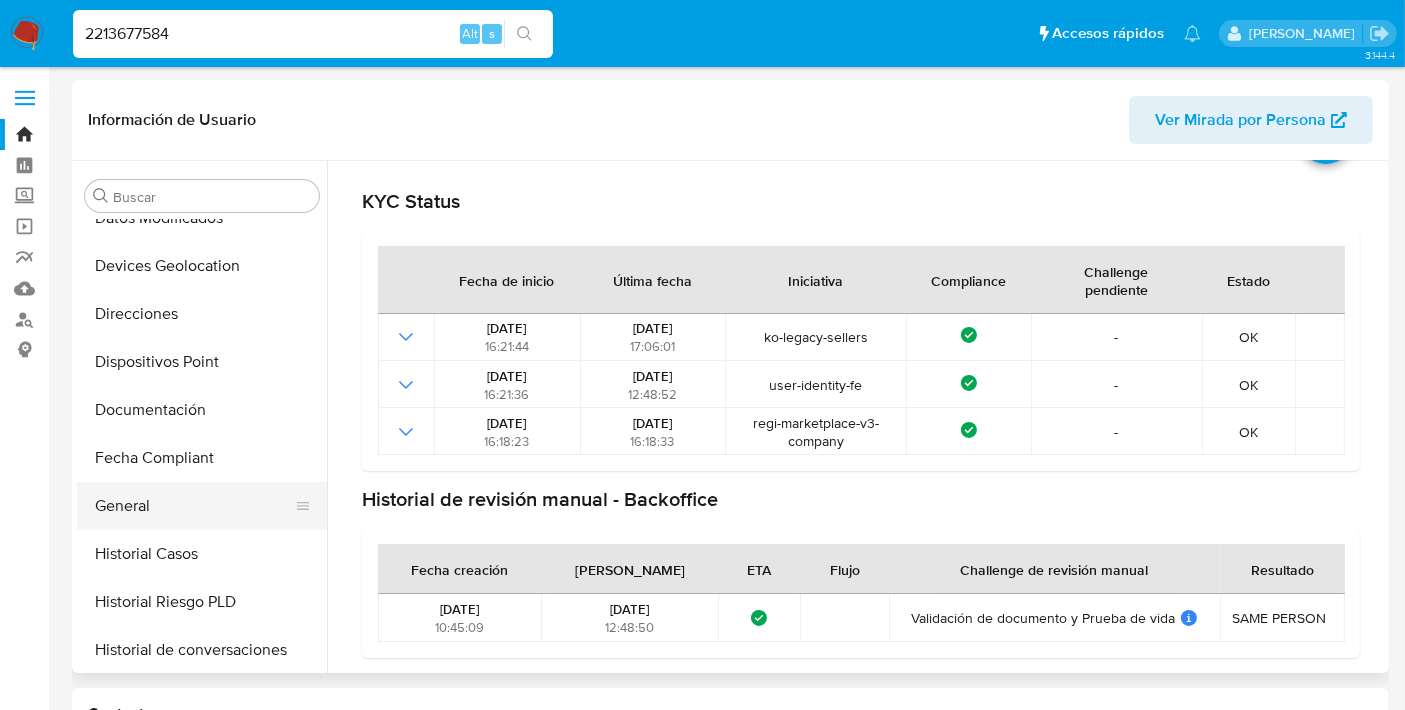 click on "General" at bounding box center [194, 506] 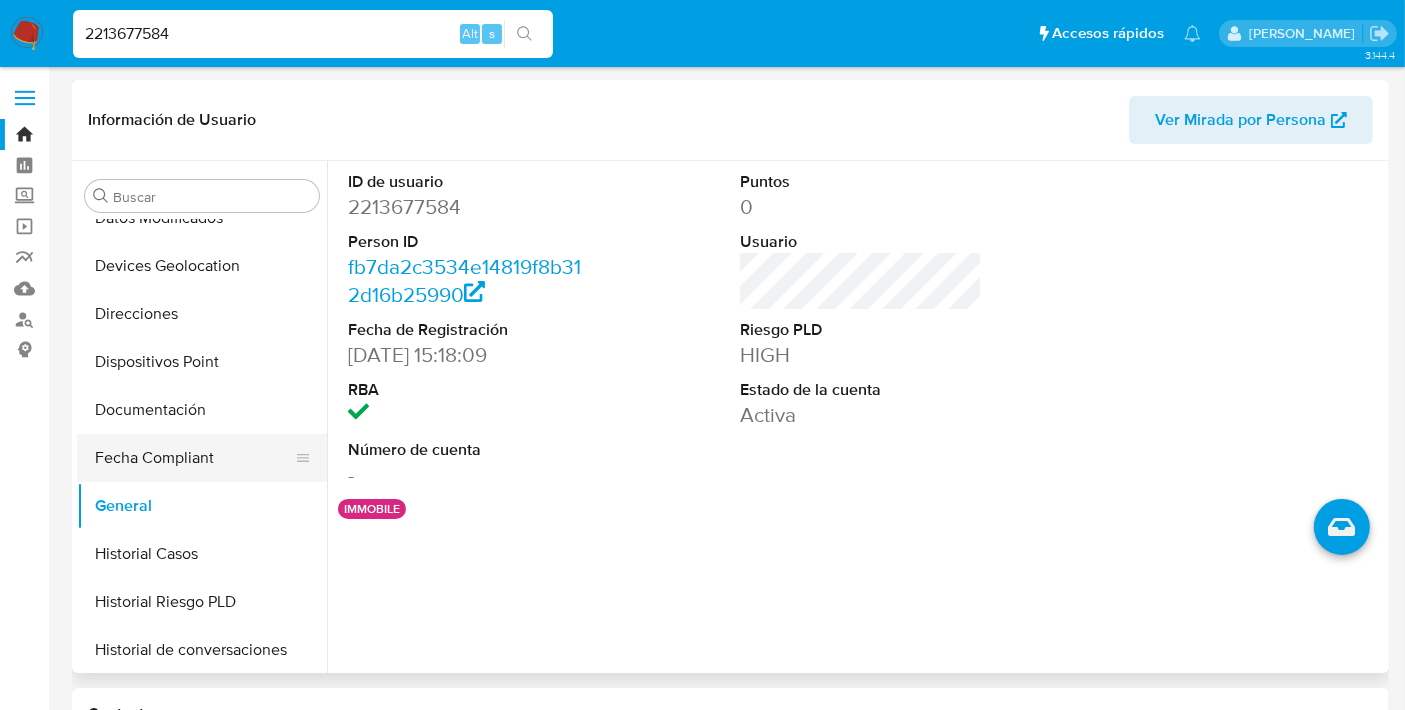 click on "Fecha Compliant" at bounding box center [194, 458] 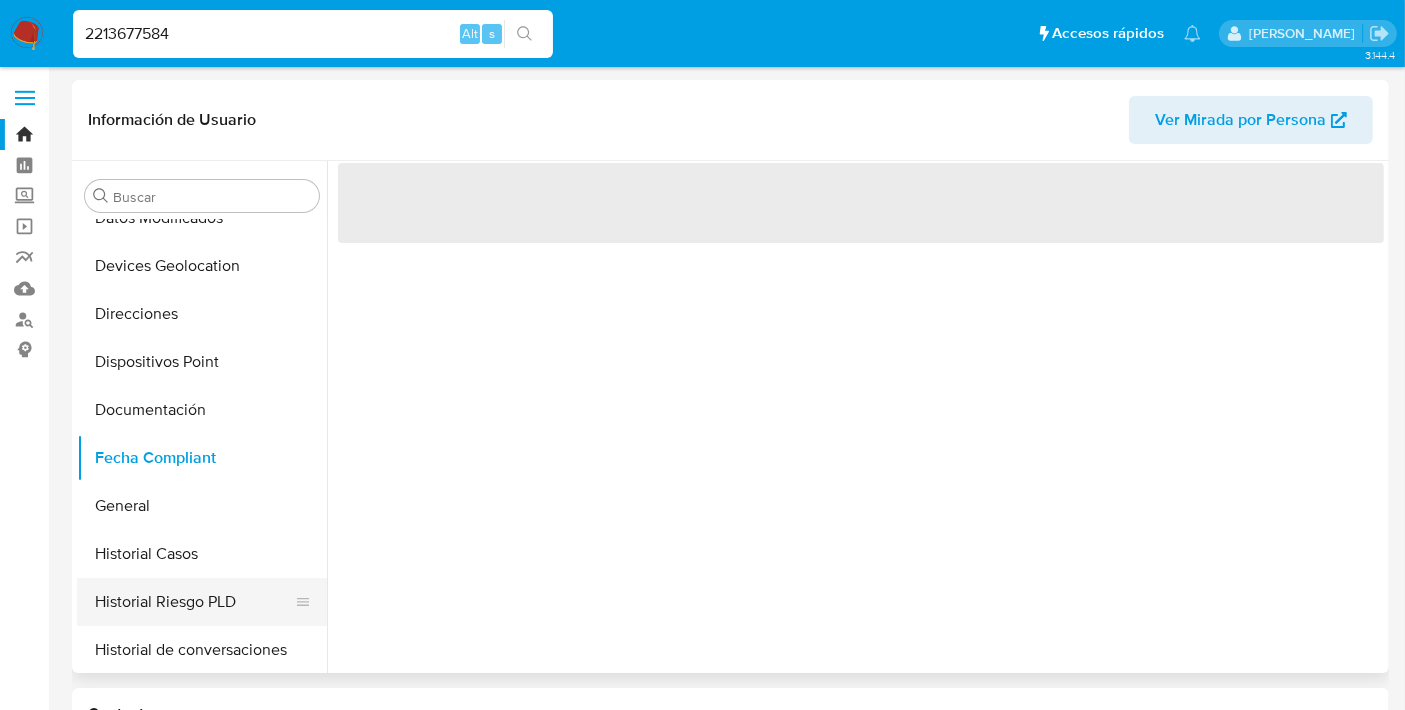 scroll, scrollTop: 797, scrollLeft: 0, axis: vertical 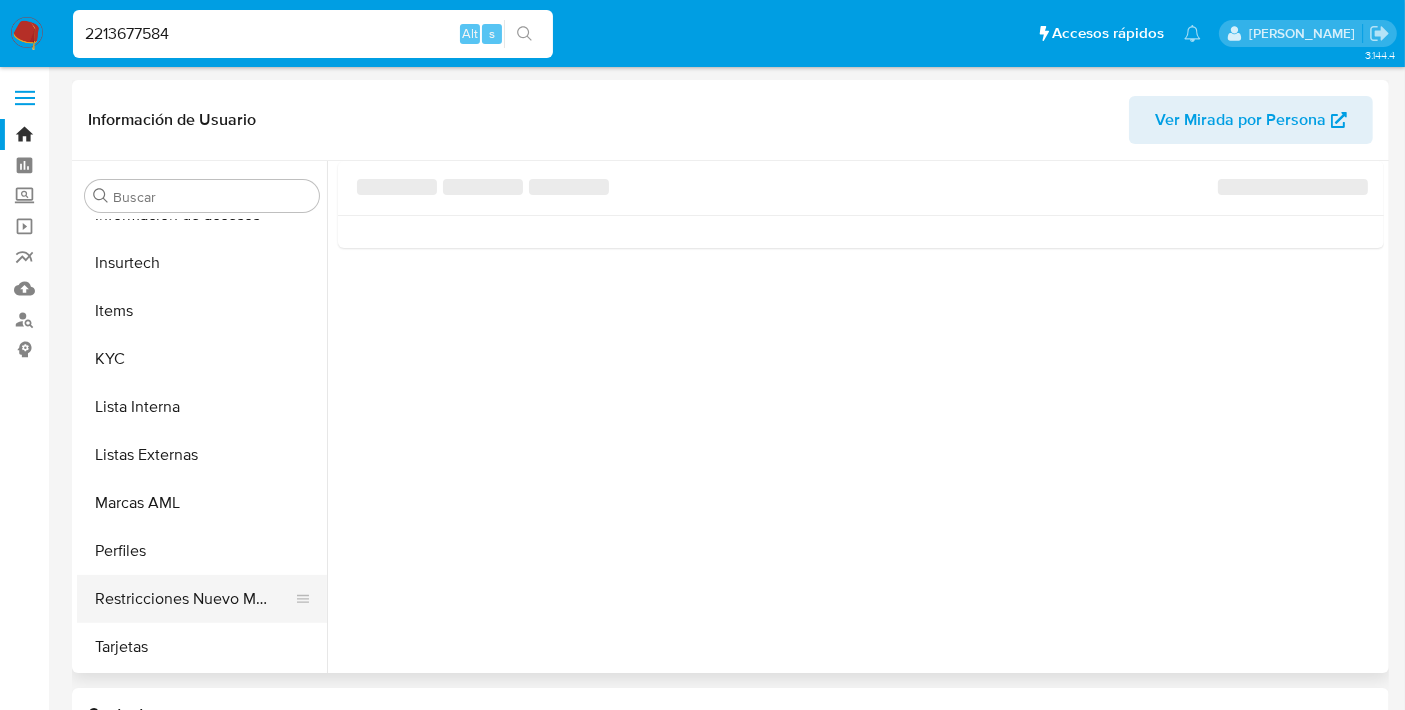 click on "Restricciones Nuevo Mundo" at bounding box center [194, 599] 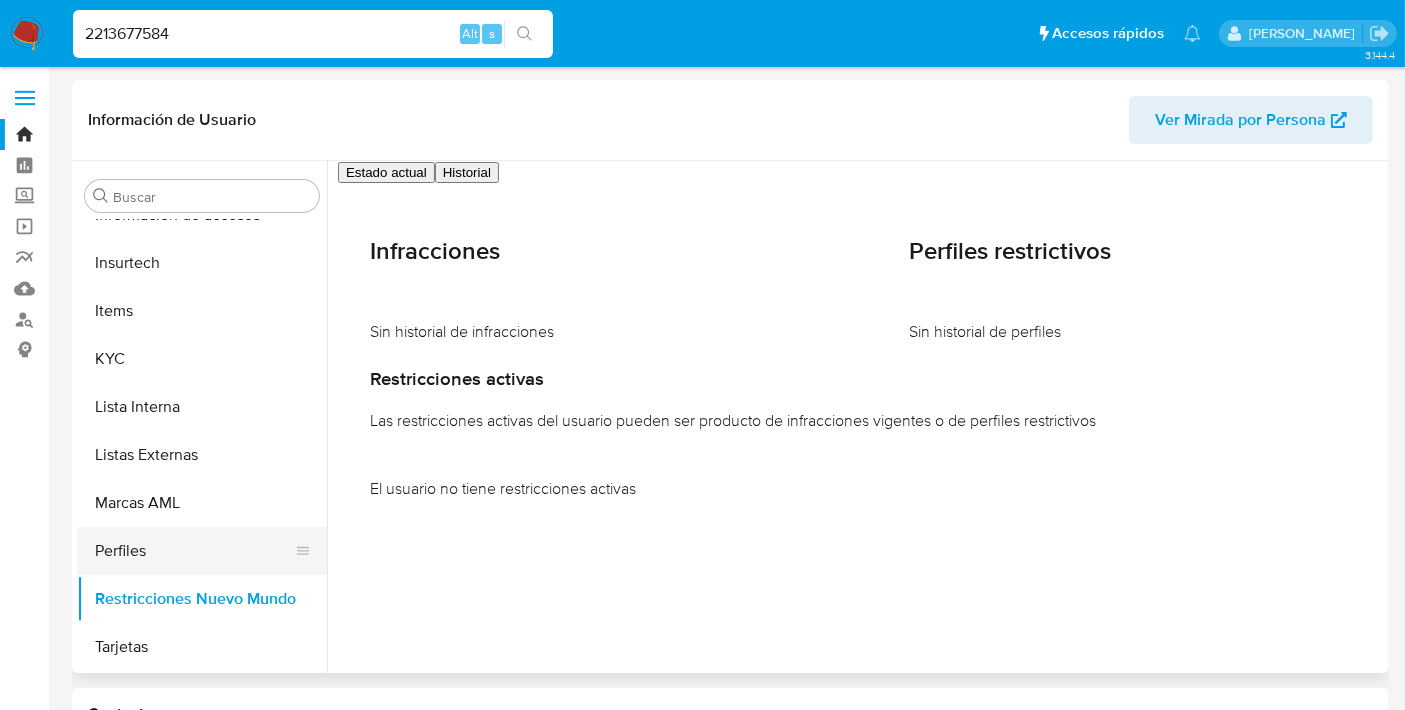 scroll, scrollTop: 738, scrollLeft: 0, axis: vertical 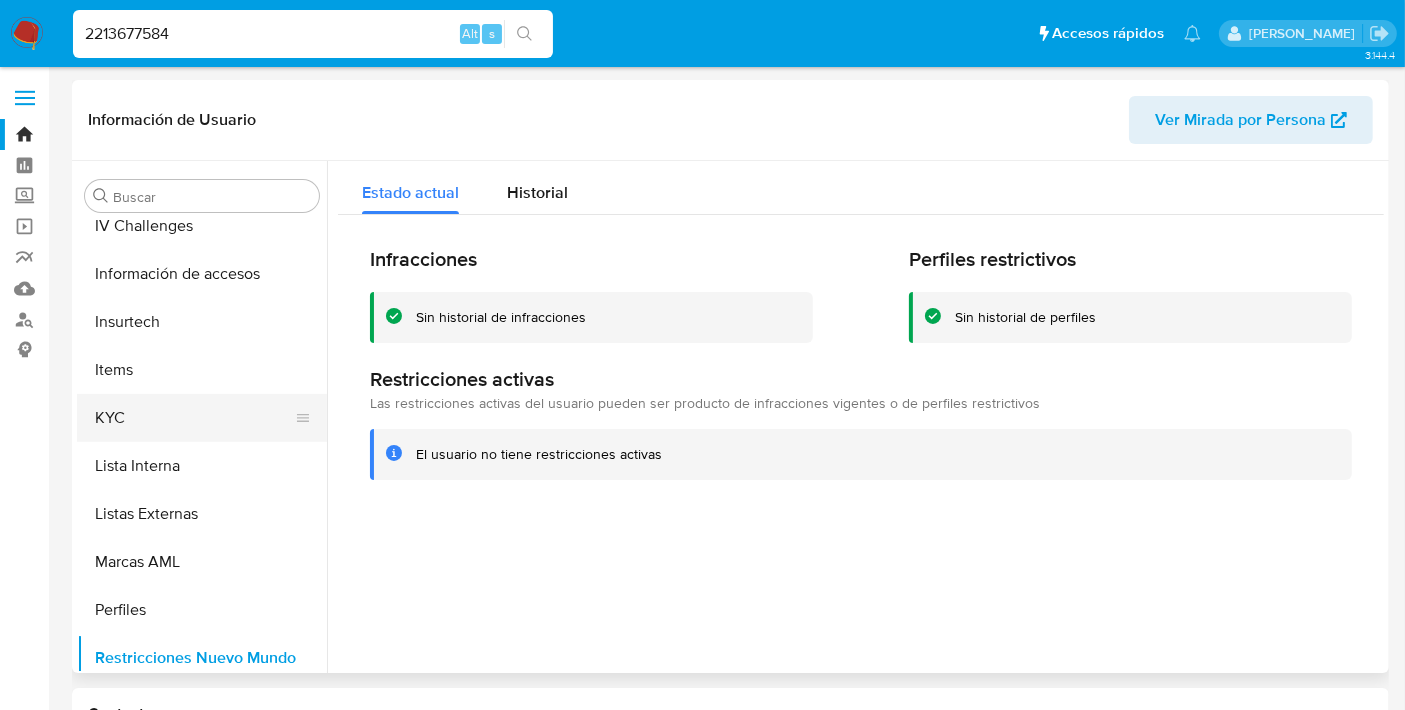 click on "KYC" at bounding box center (194, 418) 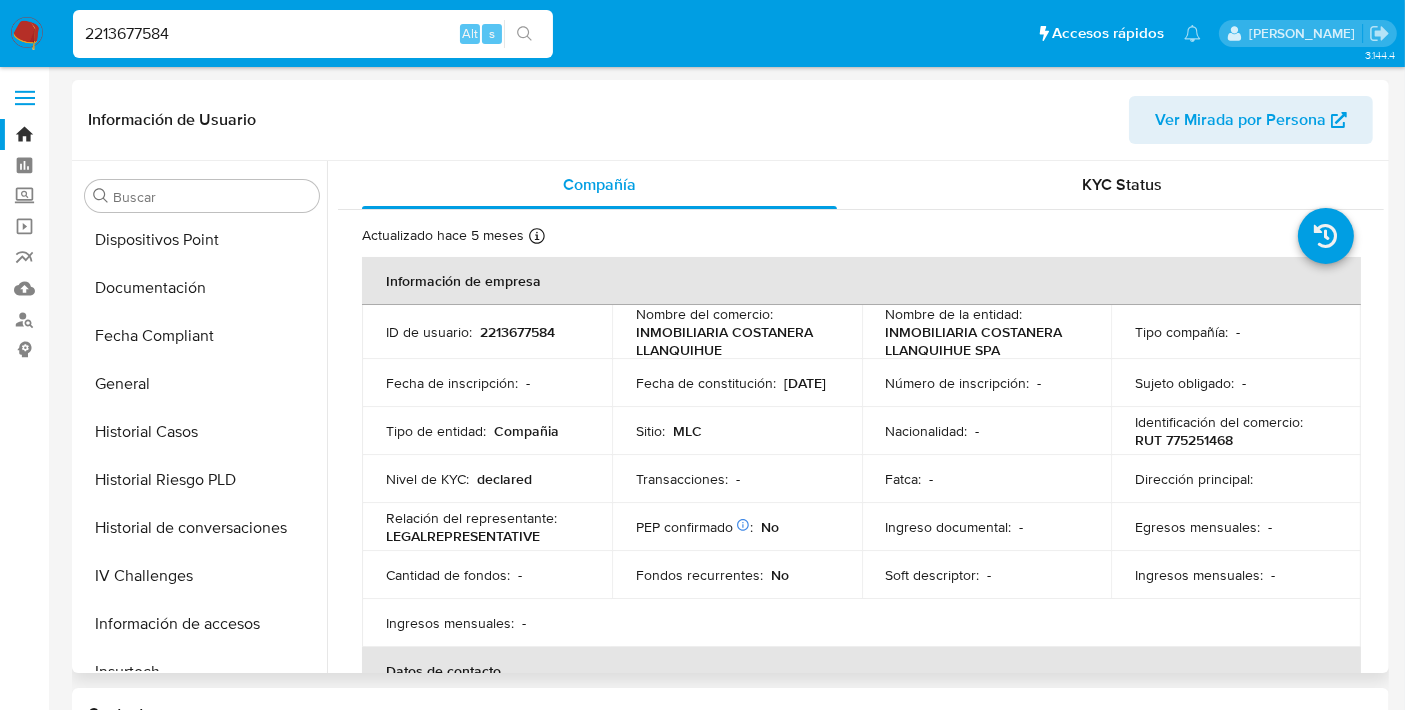 scroll, scrollTop: 387, scrollLeft: 0, axis: vertical 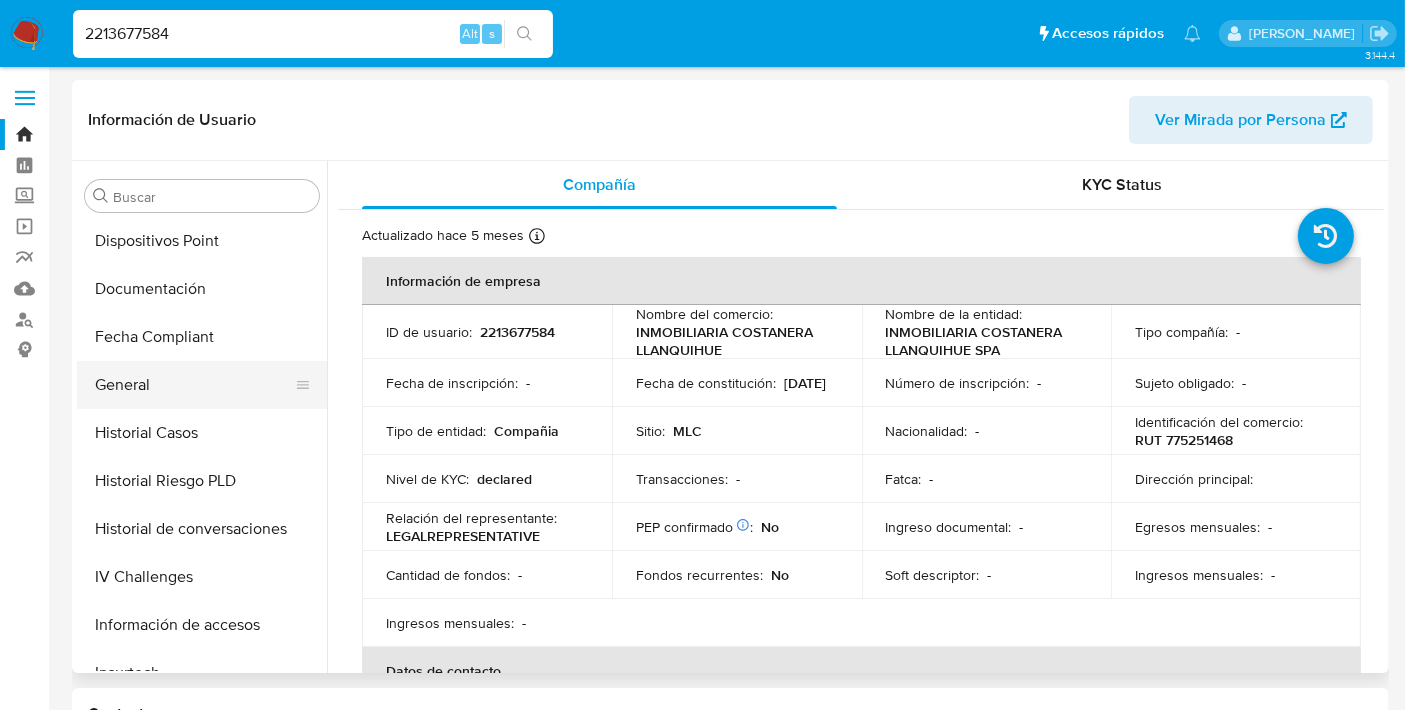 click on "General" at bounding box center [194, 385] 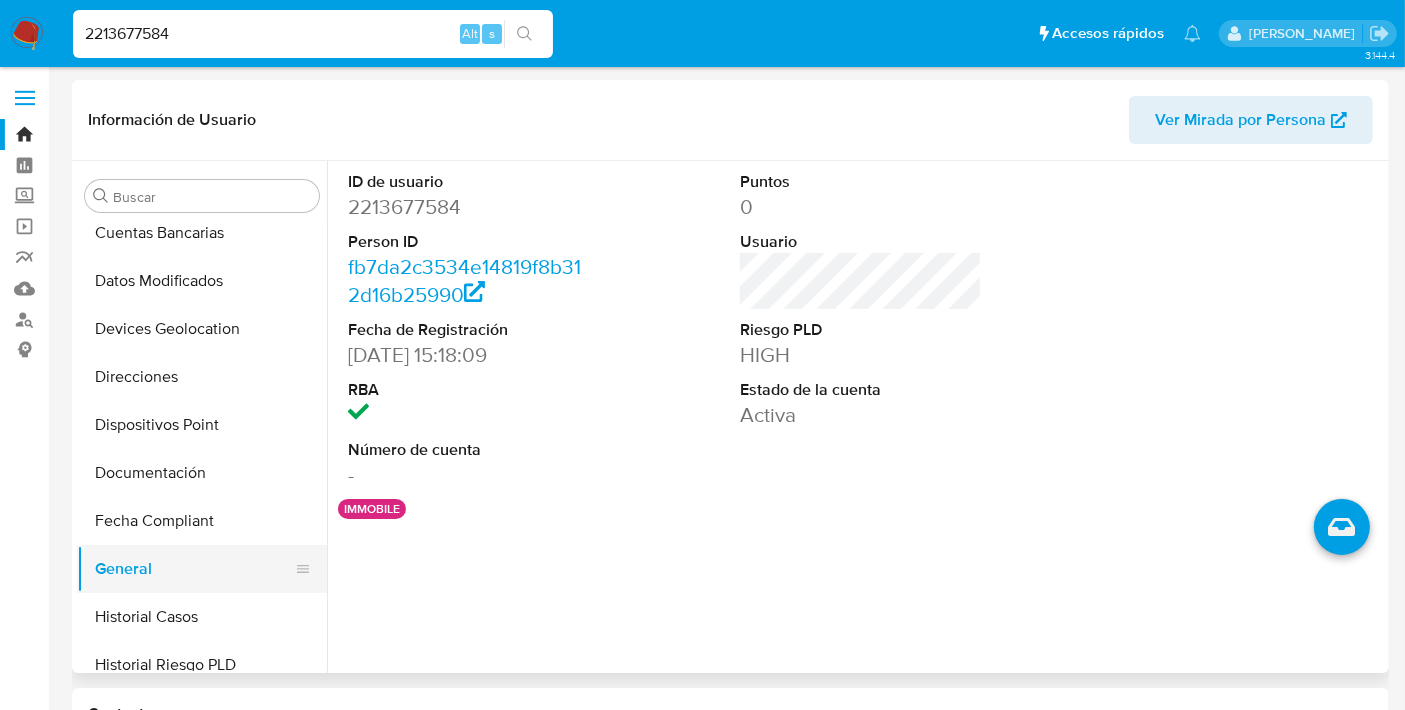 scroll, scrollTop: 797, scrollLeft: 0, axis: vertical 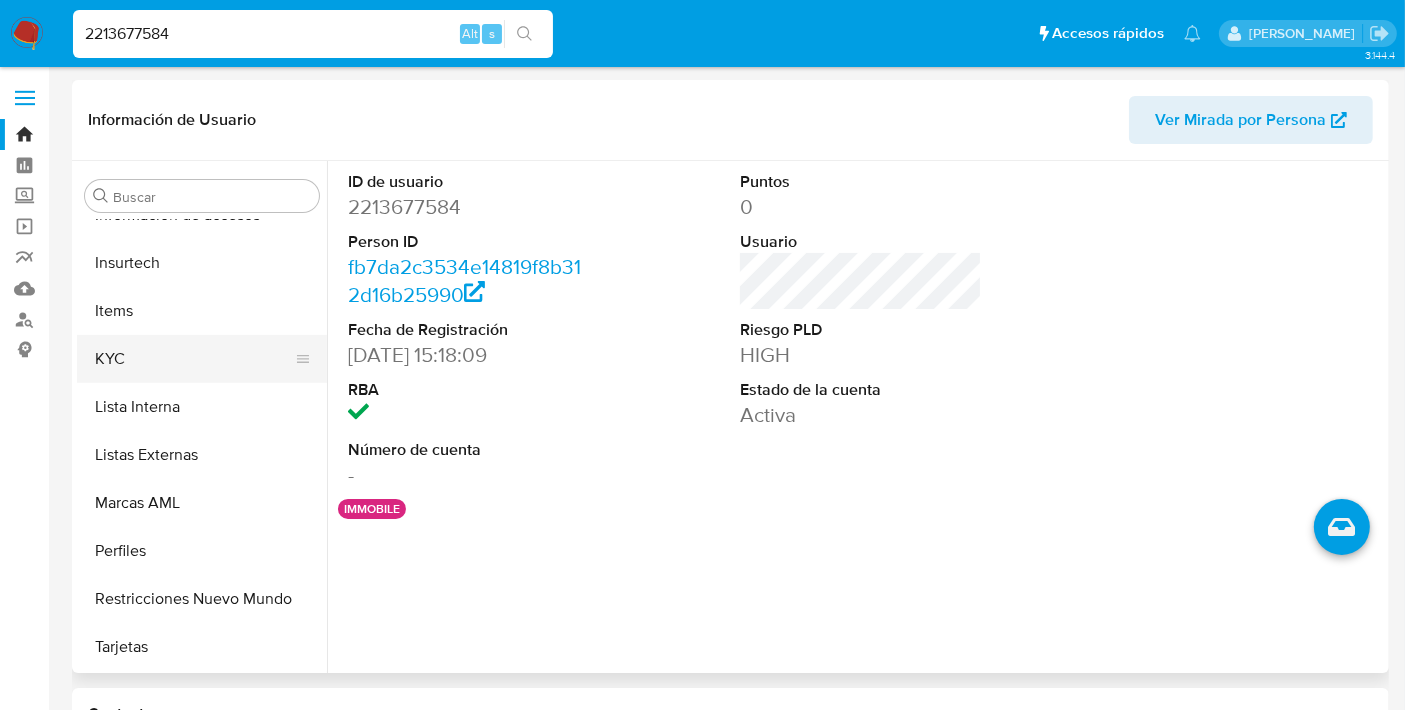 click on "KYC" at bounding box center [194, 359] 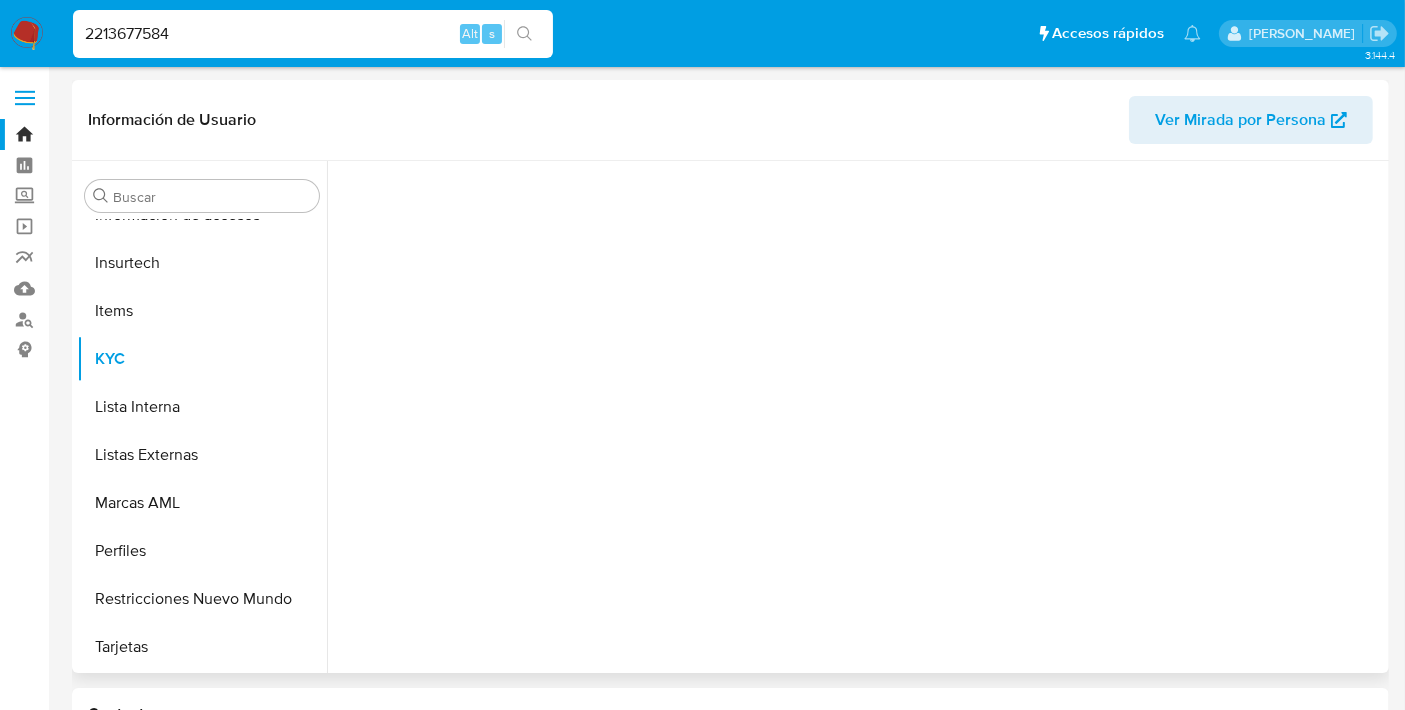 scroll, scrollTop: 796, scrollLeft: 0, axis: vertical 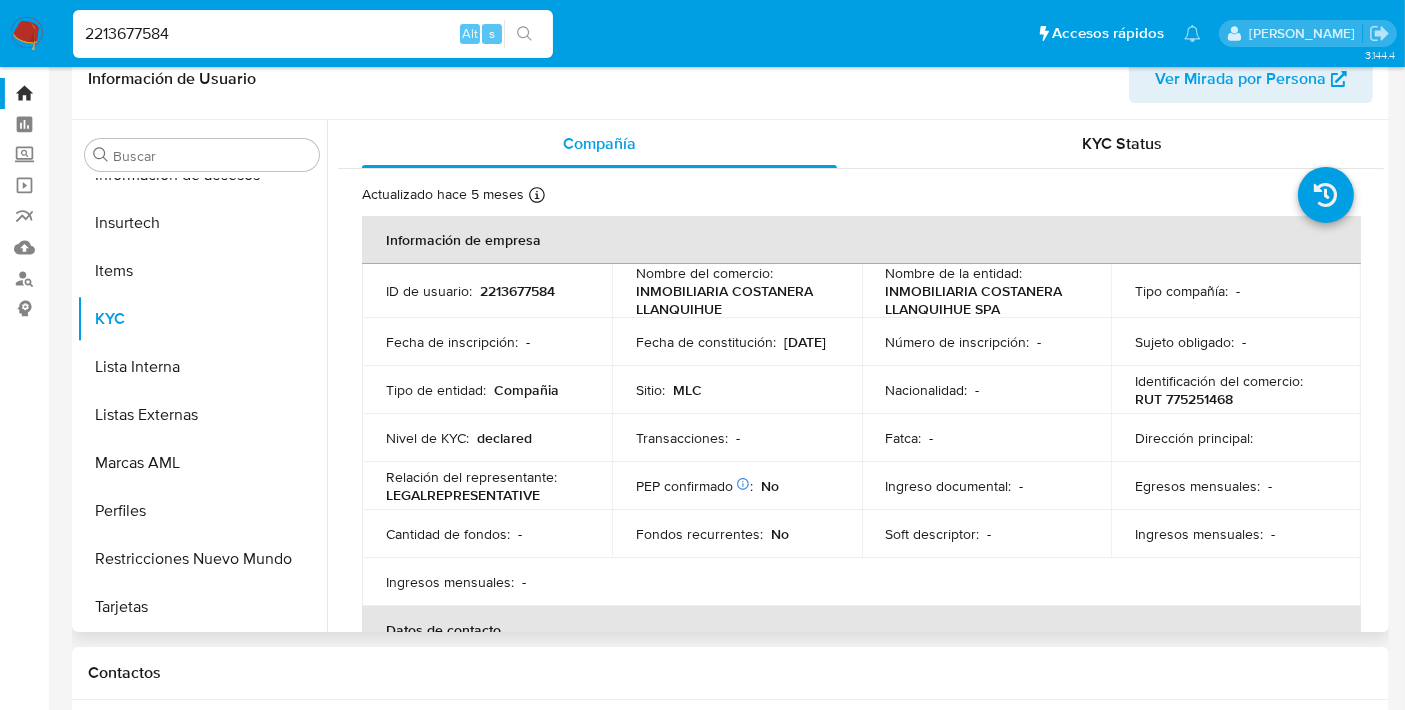 click on "Información de Usuario Ver Mirada por Persona" at bounding box center (730, 79) 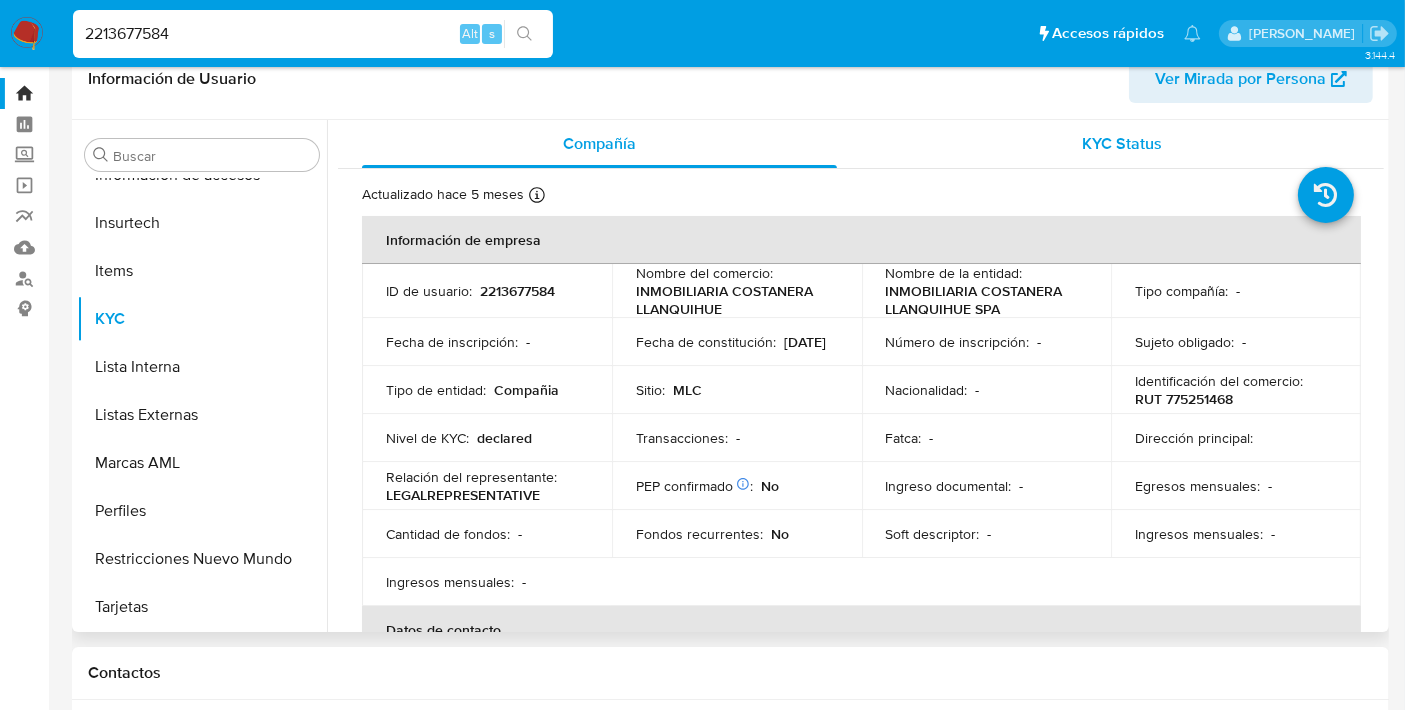 click on "KYC Status" at bounding box center [1123, 143] 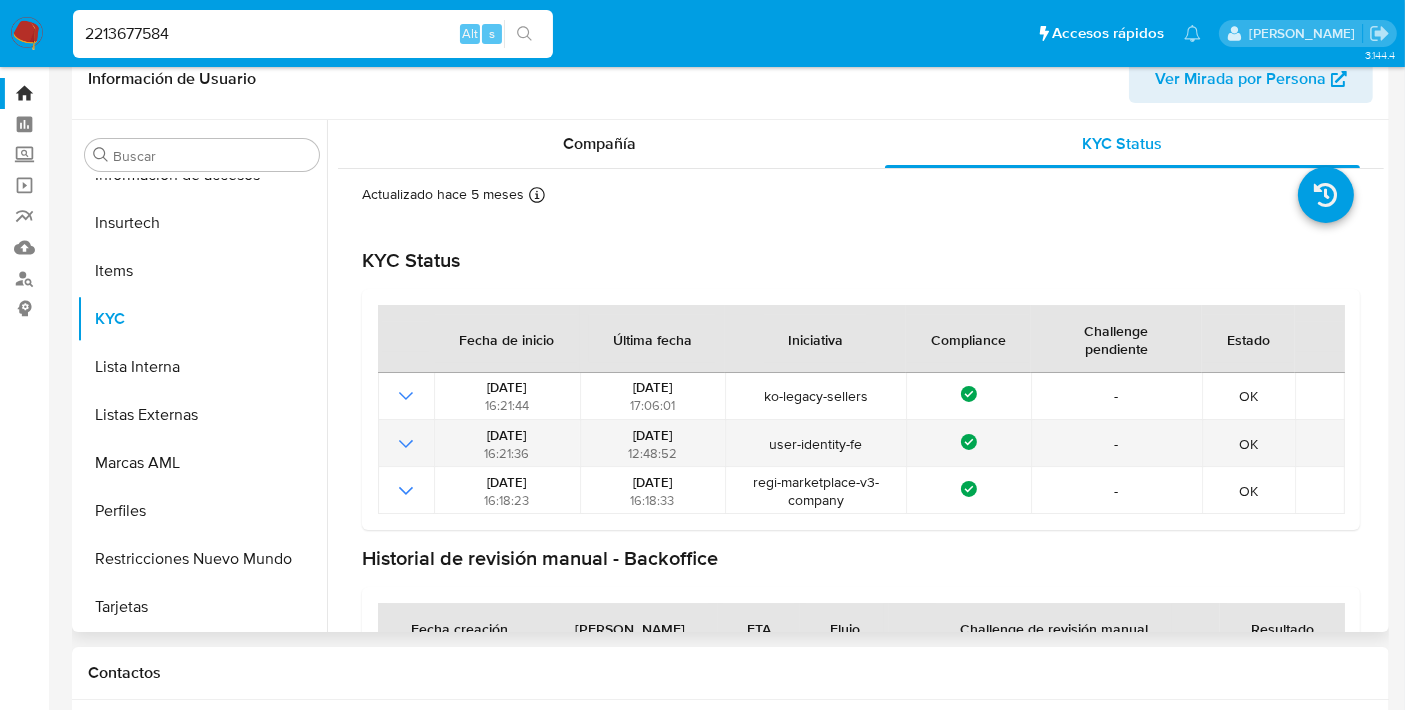 scroll, scrollTop: 100, scrollLeft: 0, axis: vertical 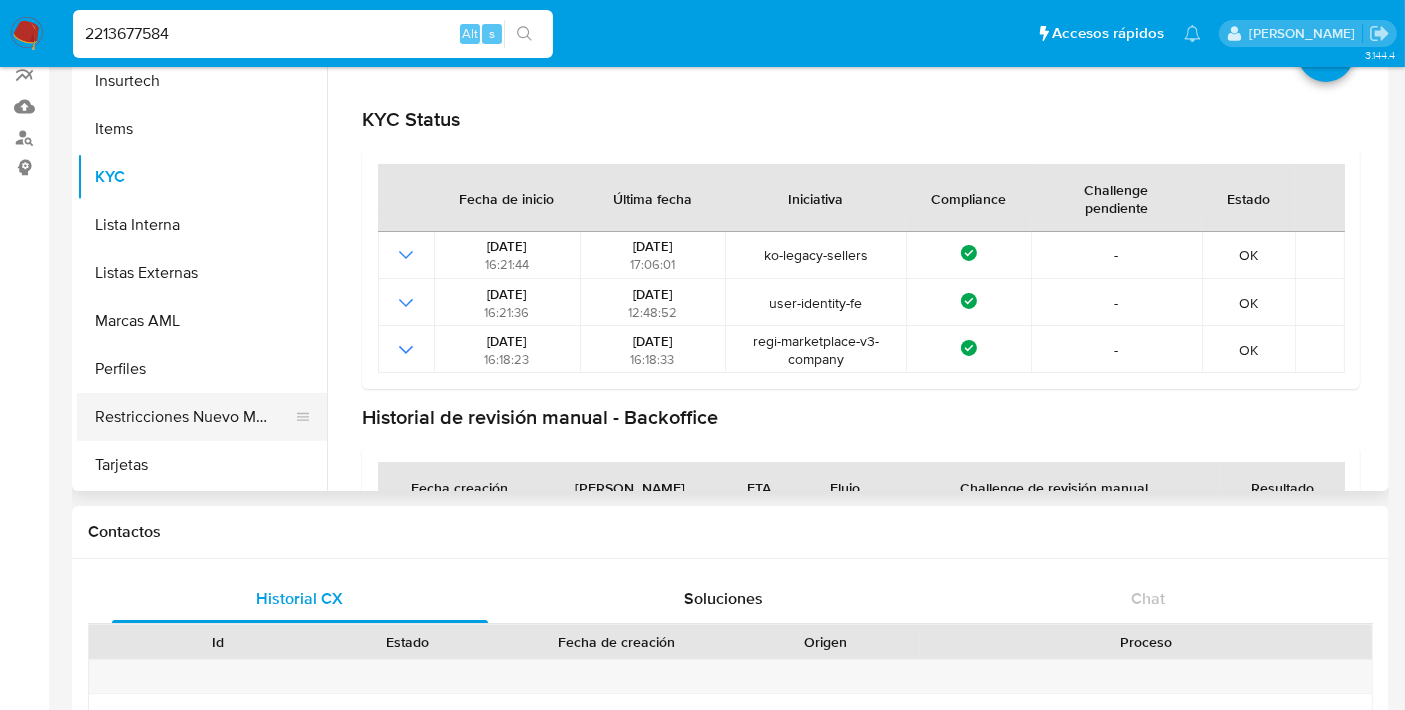 click on "Restricciones Nuevo Mundo" at bounding box center [194, 417] 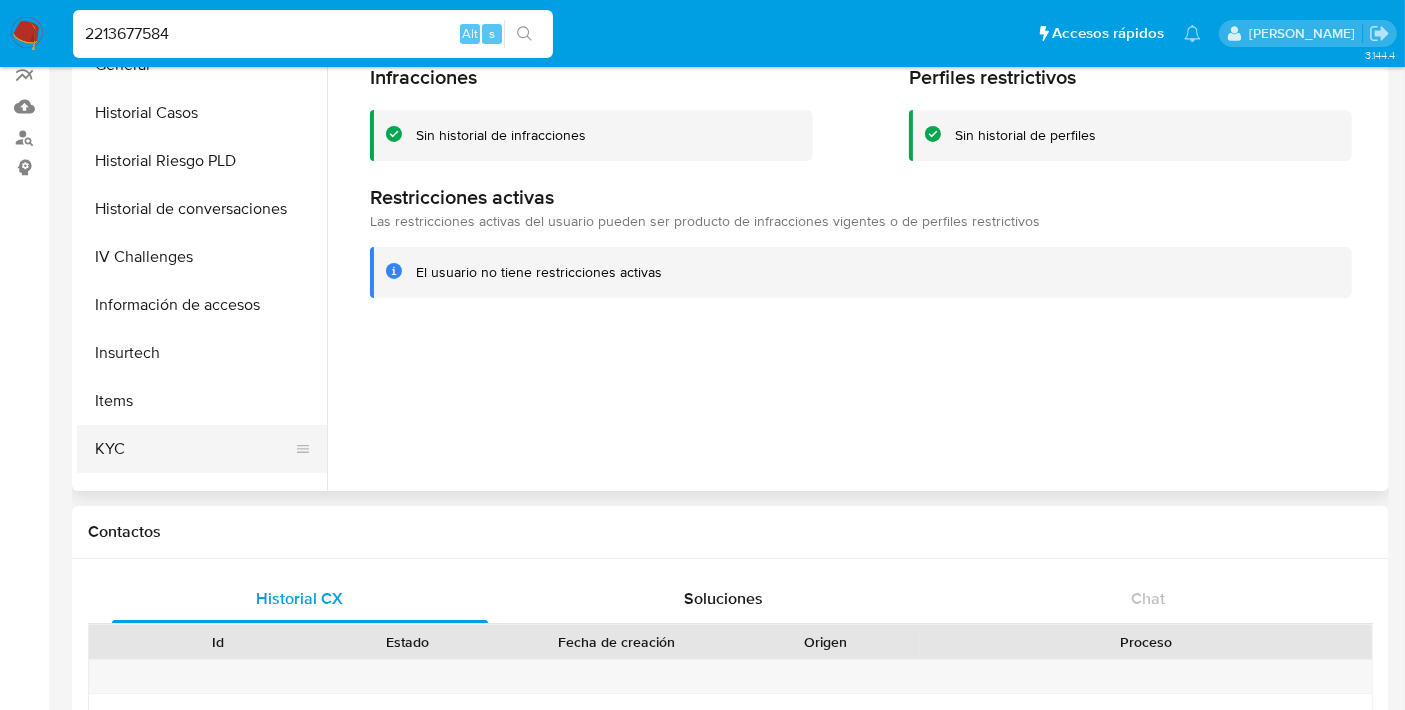 scroll, scrollTop: 517, scrollLeft: 0, axis: vertical 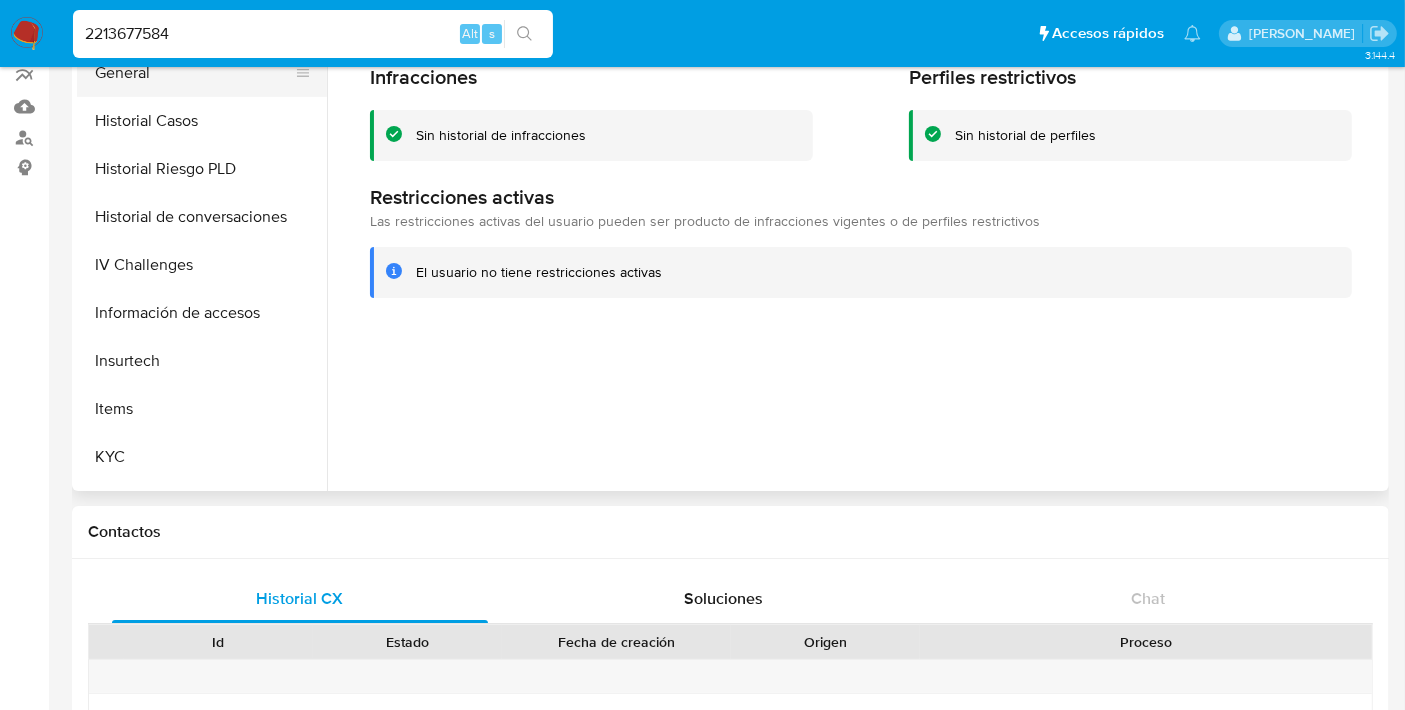 click on "General" at bounding box center [194, 73] 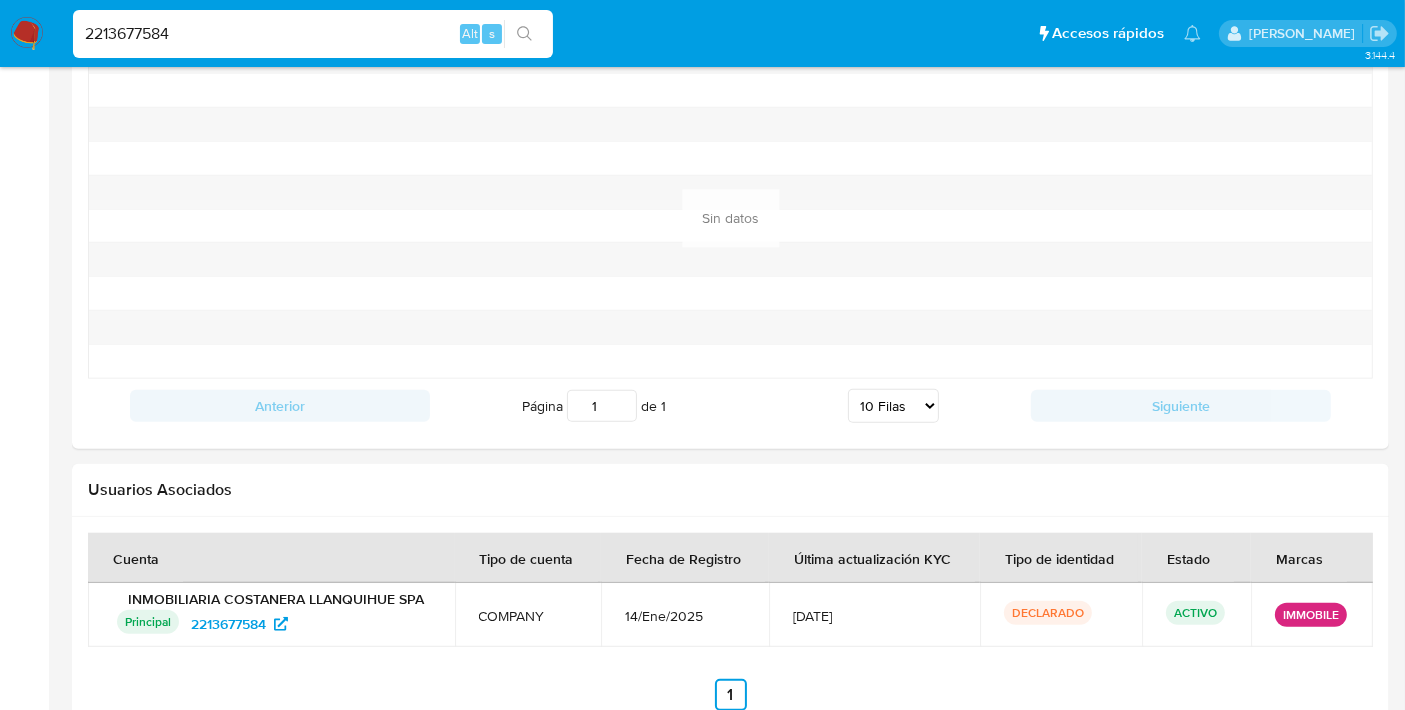scroll, scrollTop: 1844, scrollLeft: 0, axis: vertical 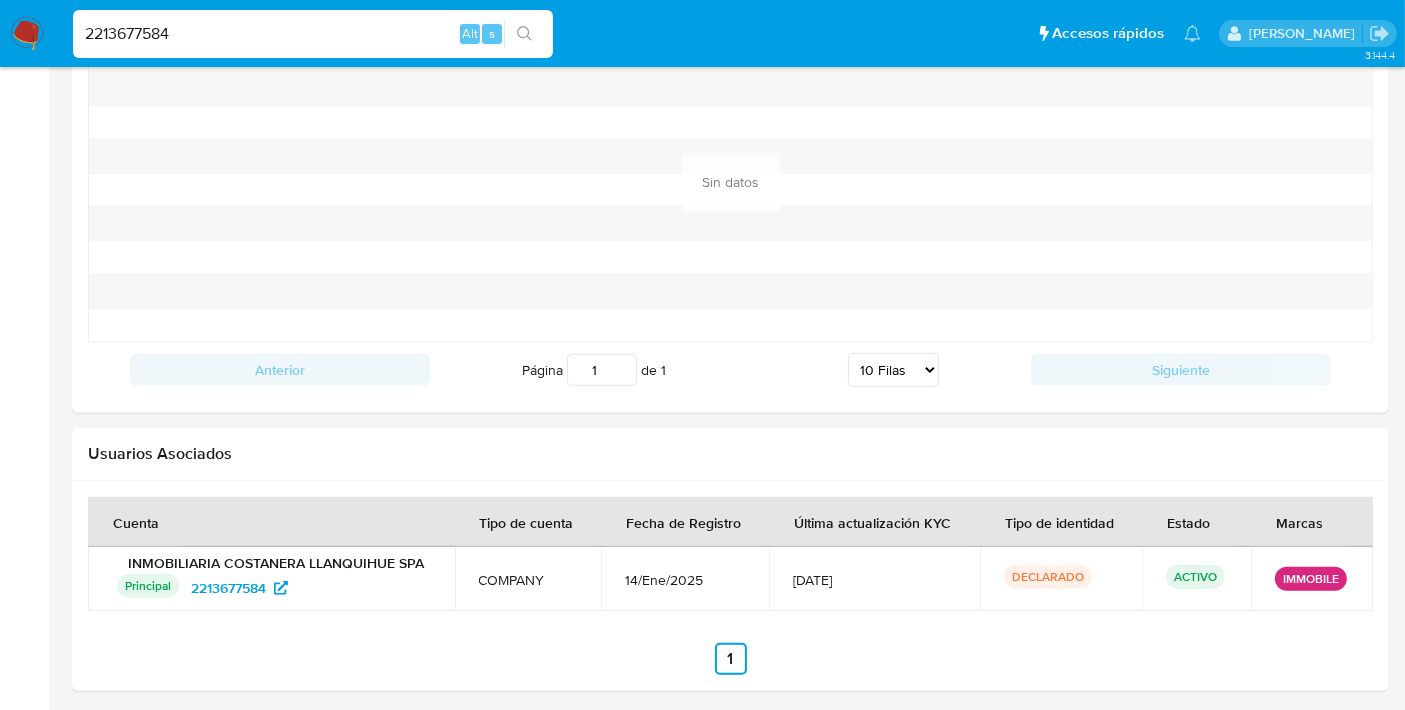click on "DECLARADO" at bounding box center (1048, 577) 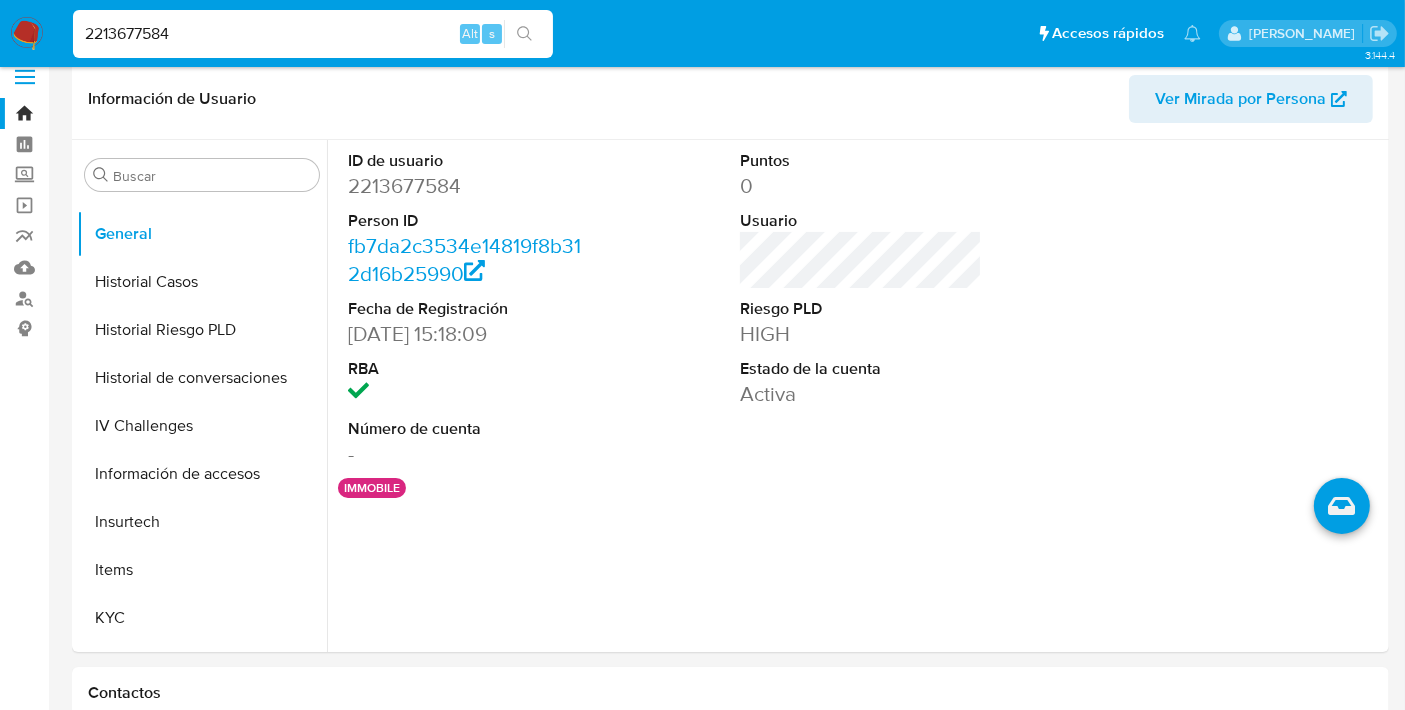 scroll, scrollTop: 0, scrollLeft: 0, axis: both 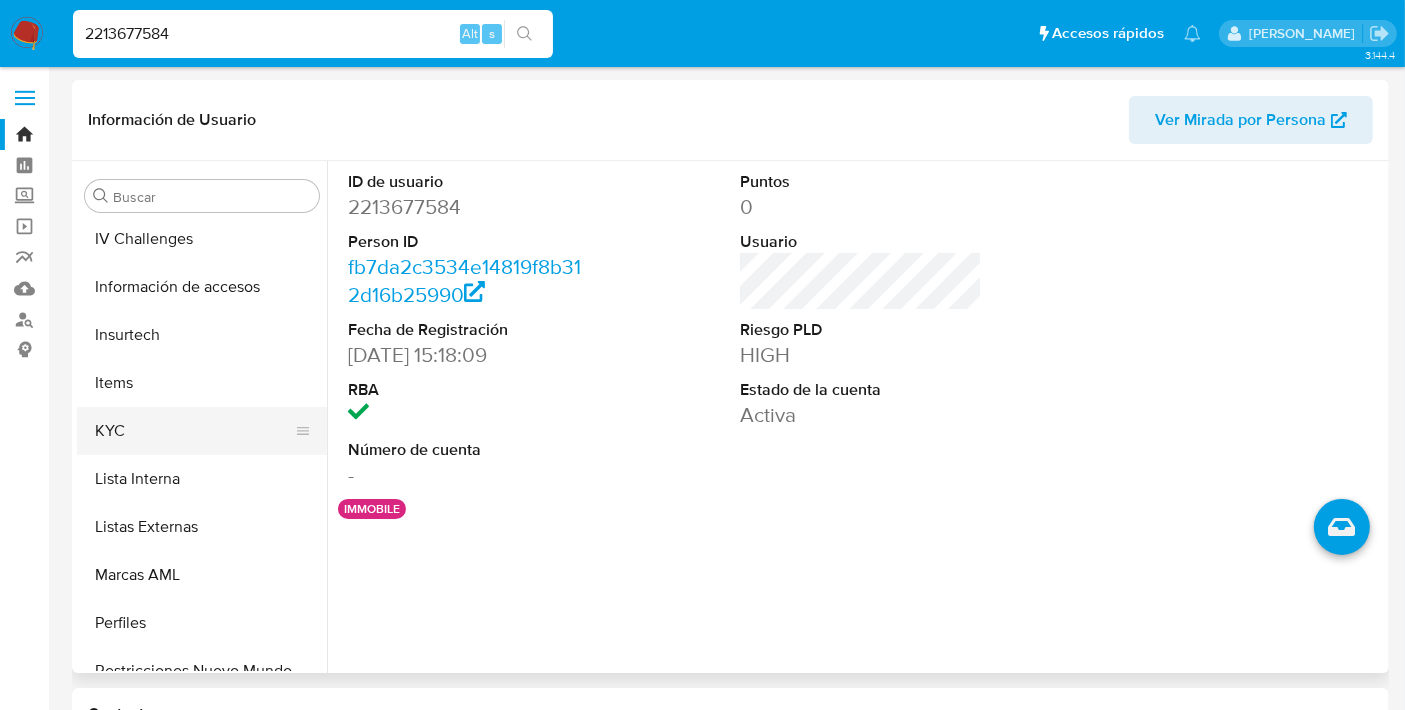 click on "KYC" at bounding box center (194, 431) 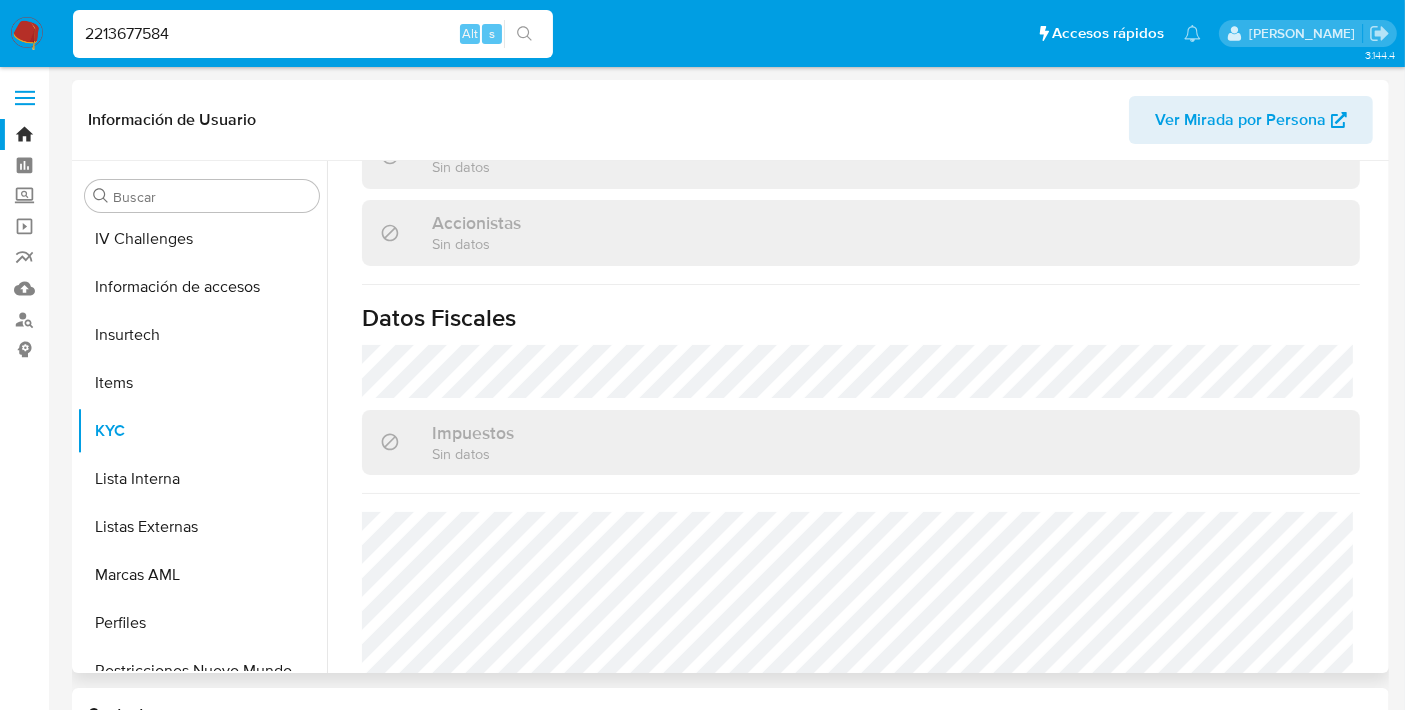 scroll, scrollTop: 1314, scrollLeft: 0, axis: vertical 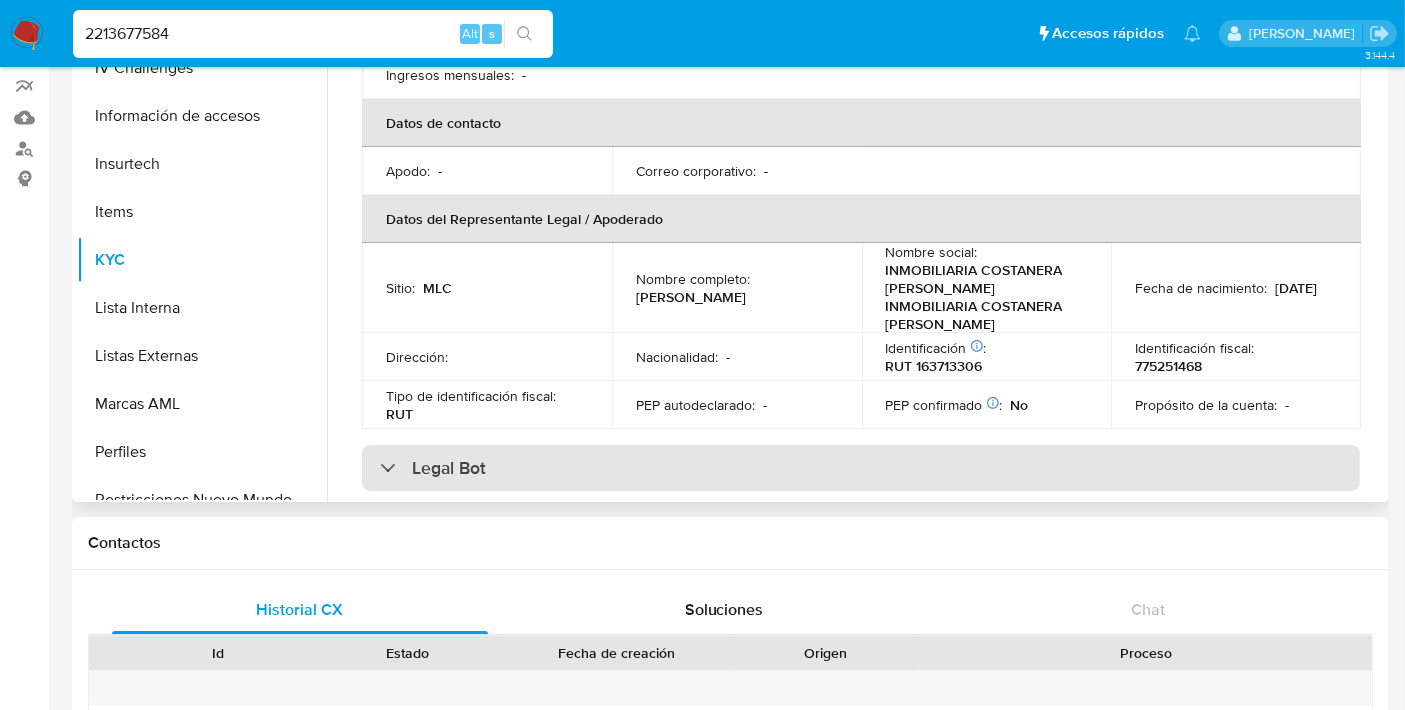 click on "Legal Bot" at bounding box center (861, 468) 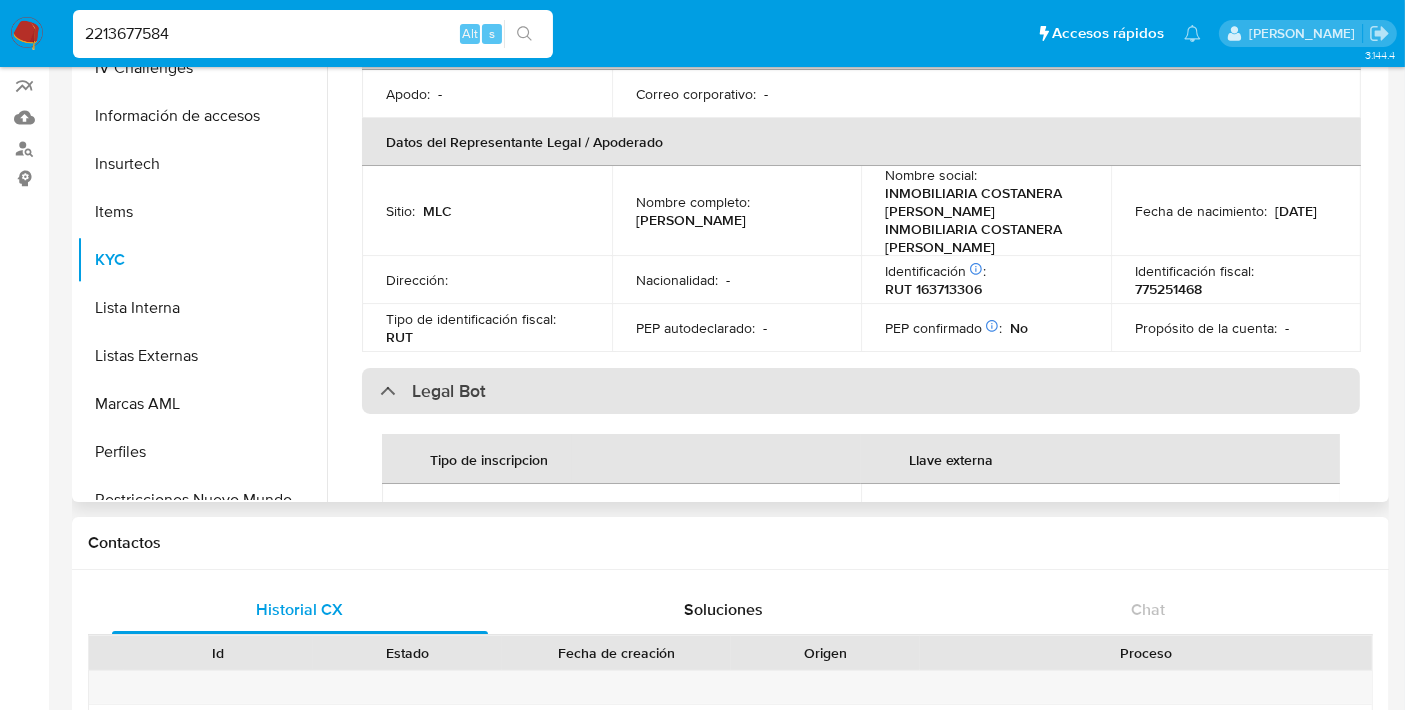 scroll, scrollTop: 450, scrollLeft: 0, axis: vertical 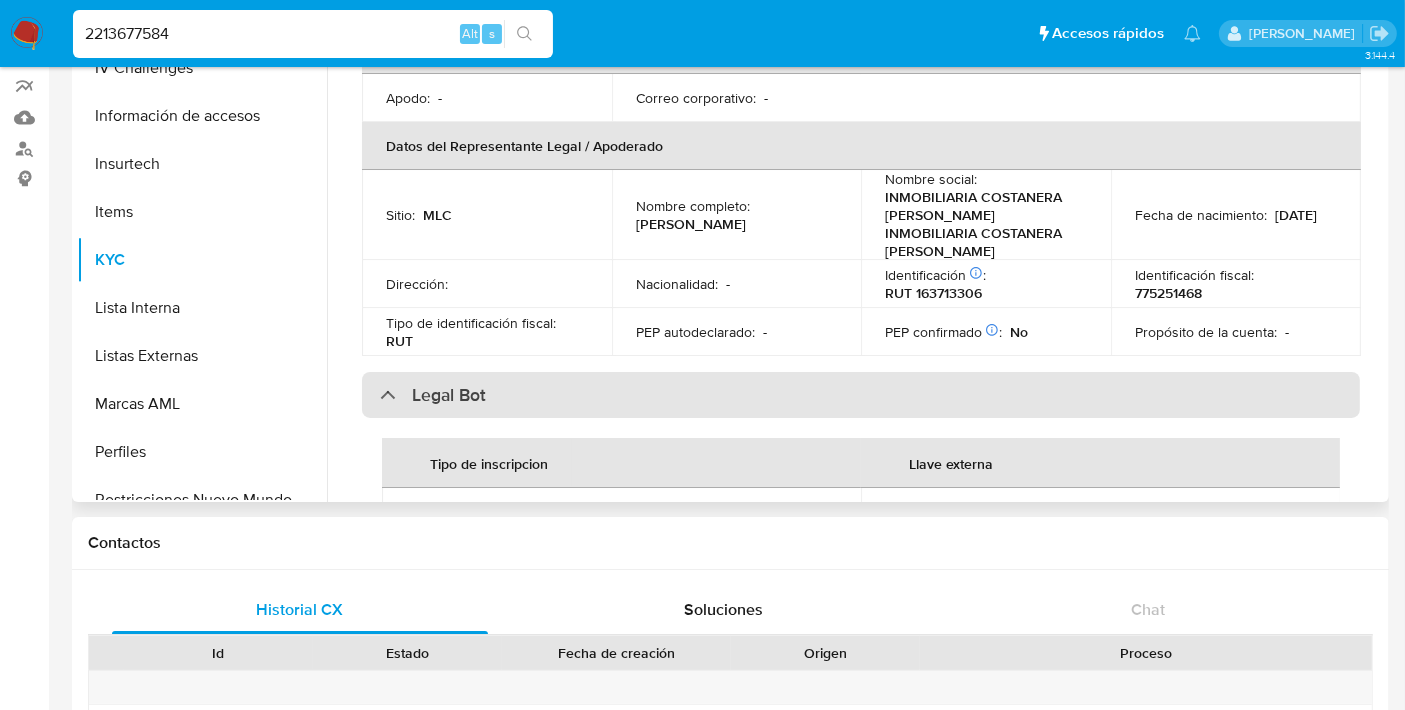 click on "Legal Bot" at bounding box center (861, 395) 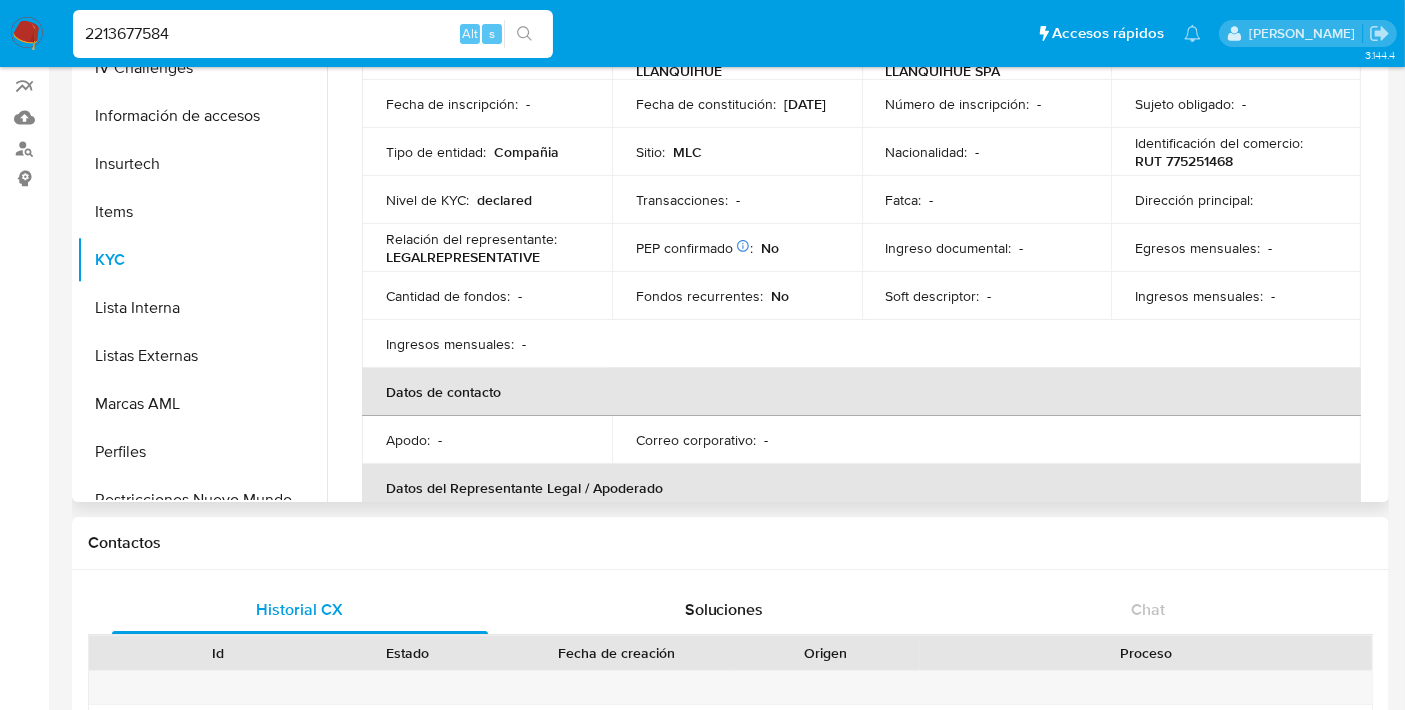 scroll, scrollTop: 0, scrollLeft: 0, axis: both 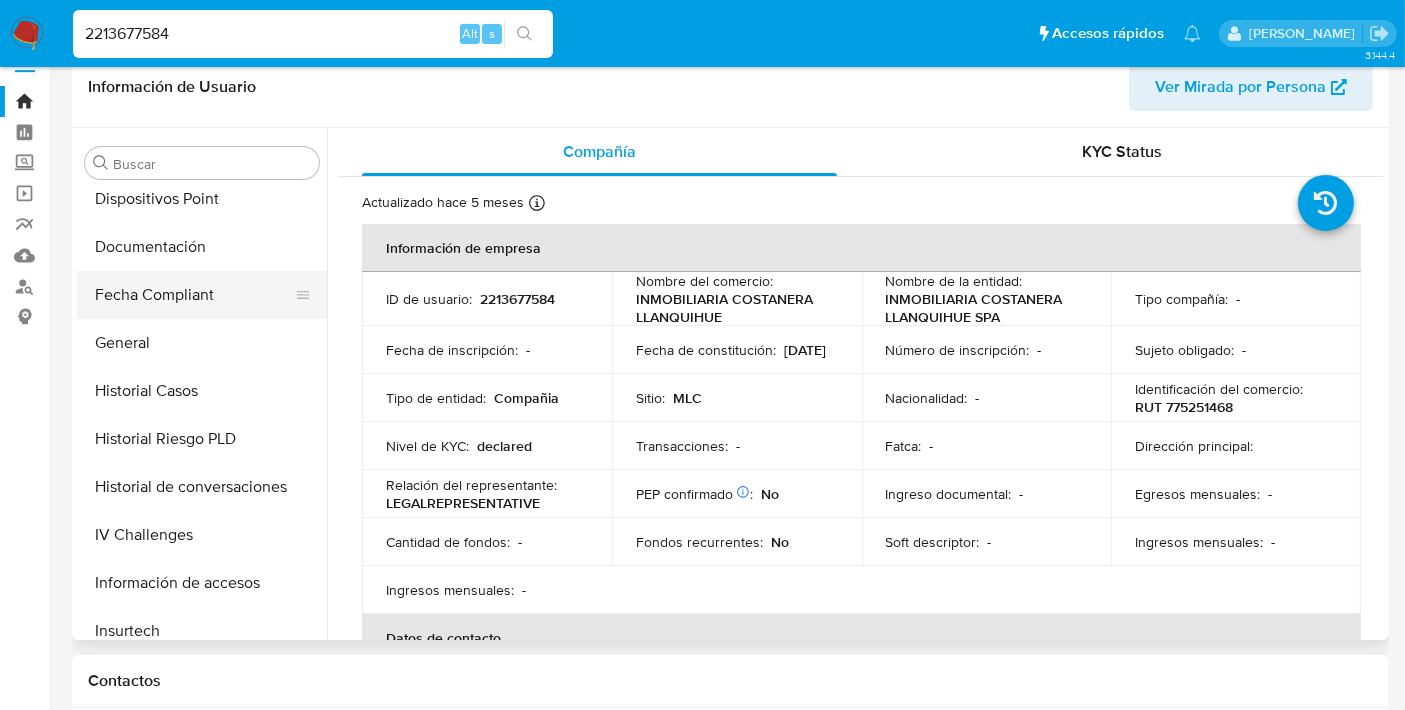 click on "Fecha Compliant" at bounding box center [194, 295] 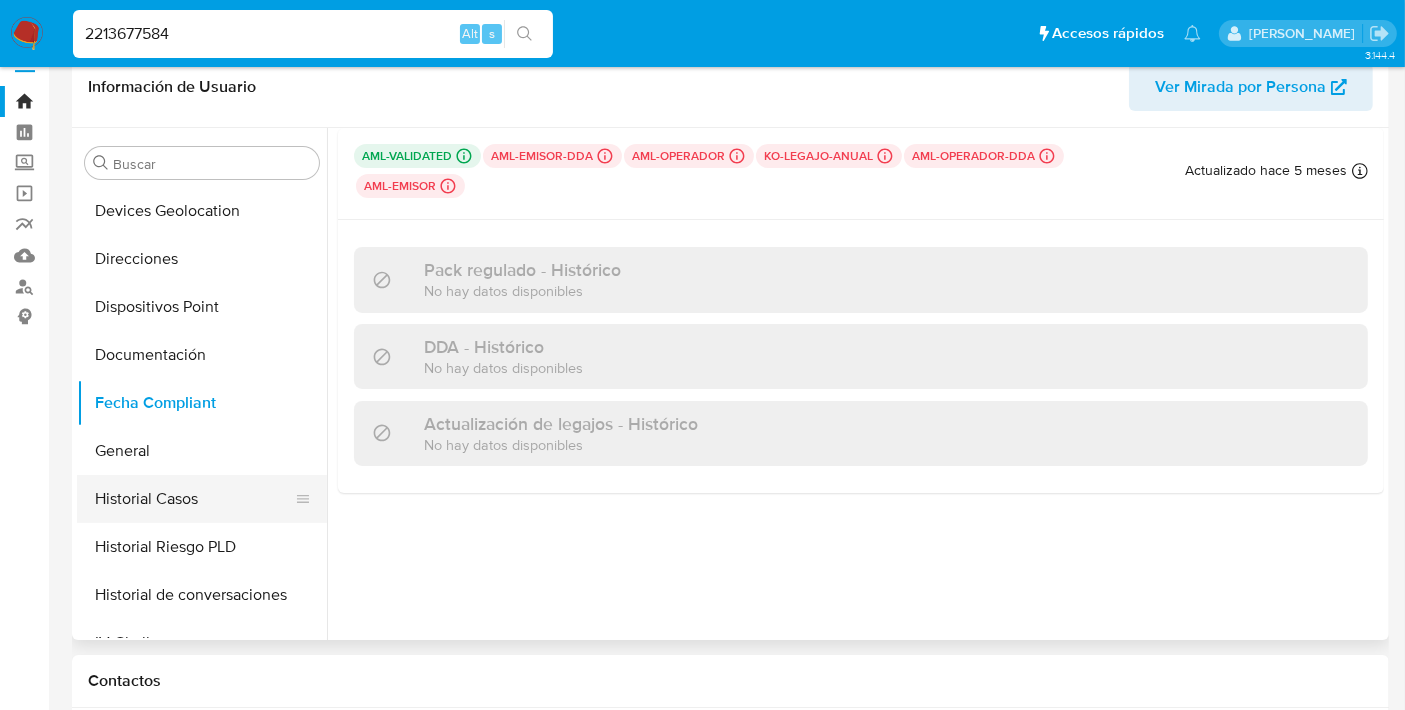 scroll, scrollTop: 287, scrollLeft: 0, axis: vertical 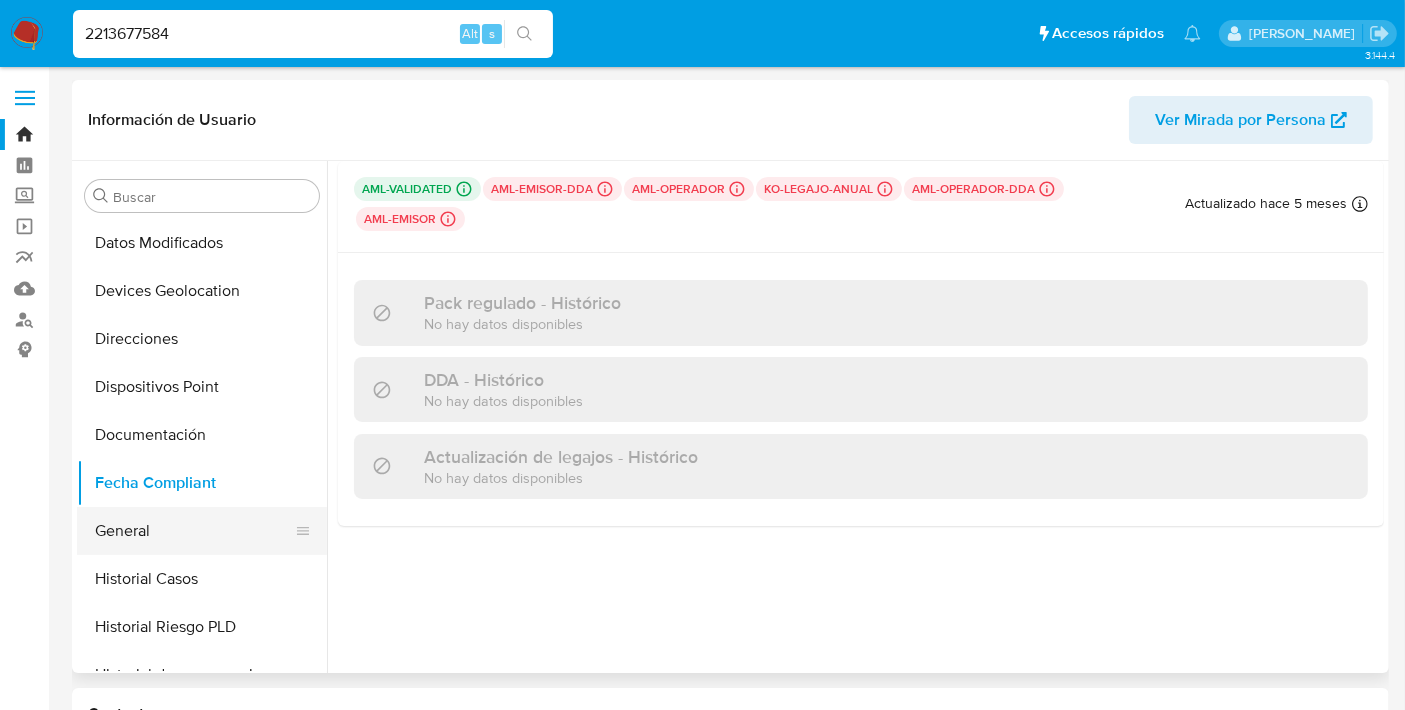 click on "General" at bounding box center [194, 531] 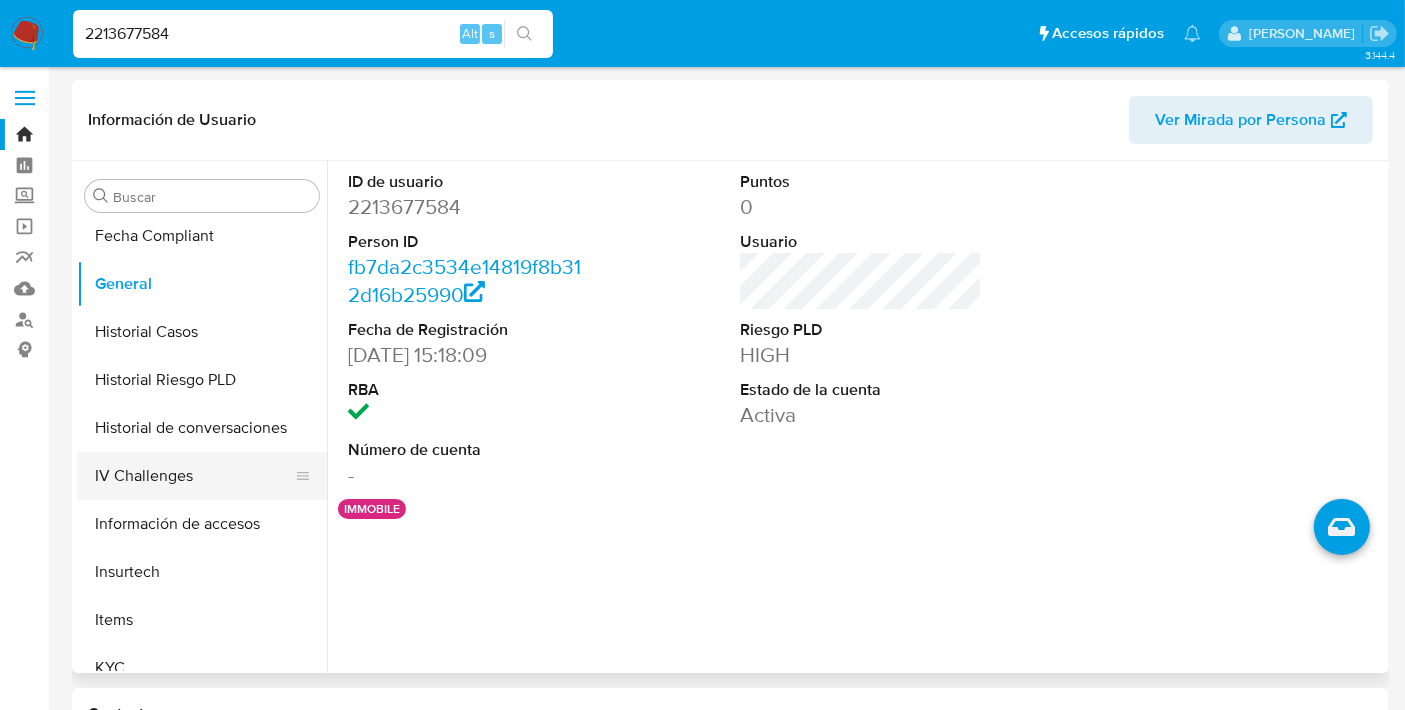 scroll, scrollTop: 561, scrollLeft: 0, axis: vertical 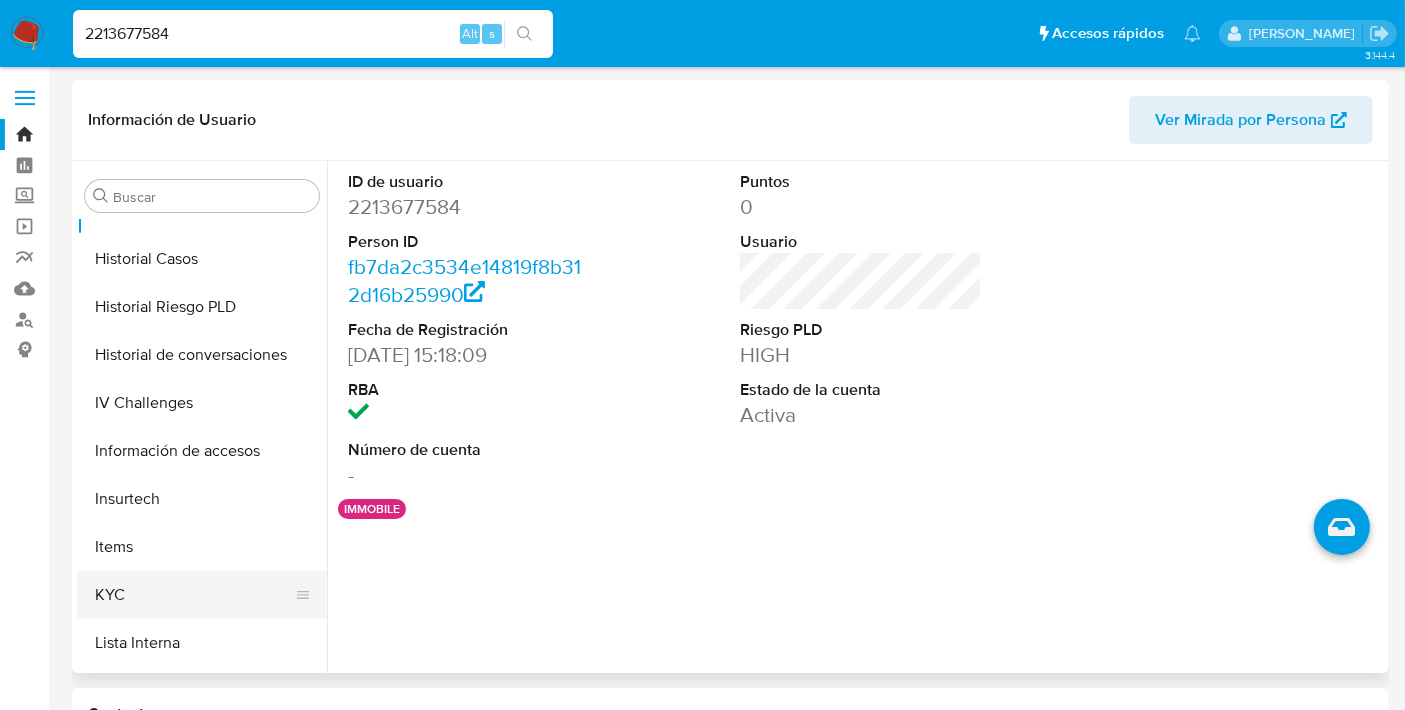 click on "KYC" at bounding box center (194, 595) 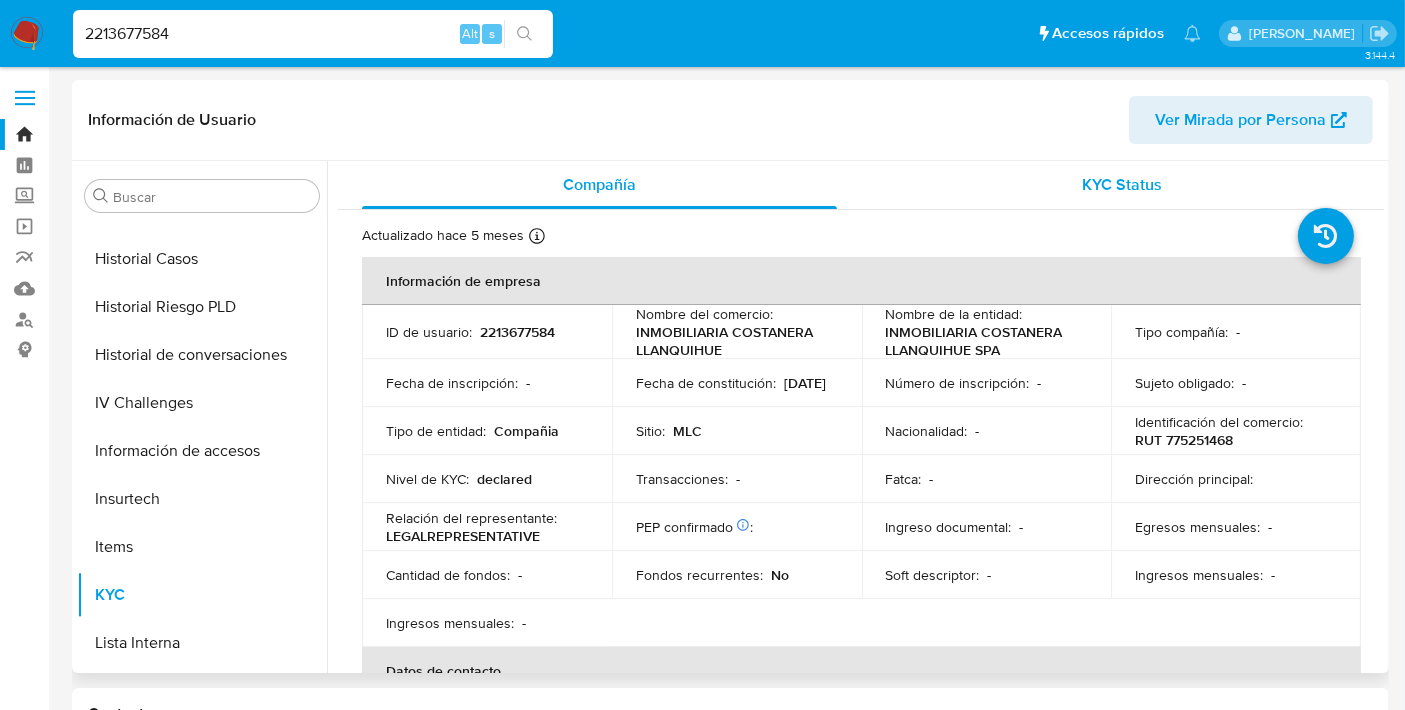 click on "KYC Status" at bounding box center (1123, 184) 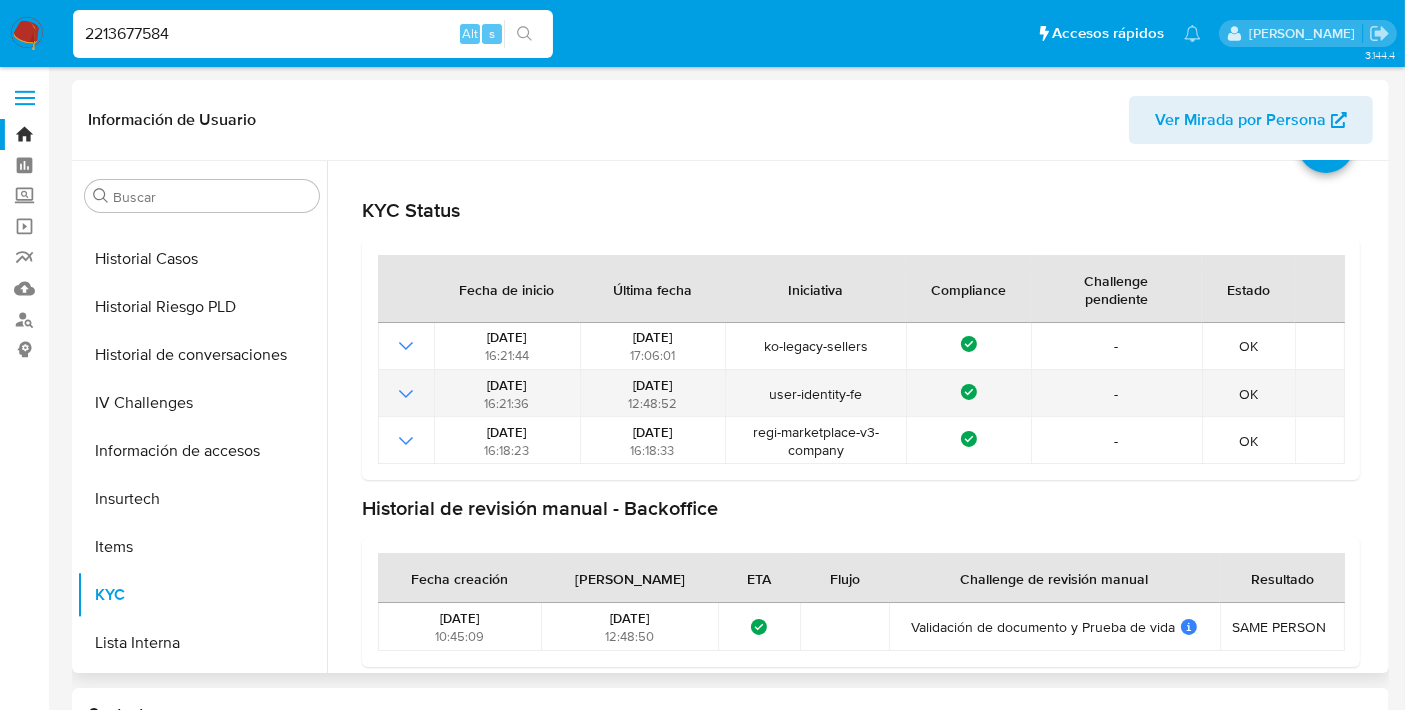 scroll, scrollTop: 100, scrollLeft: 0, axis: vertical 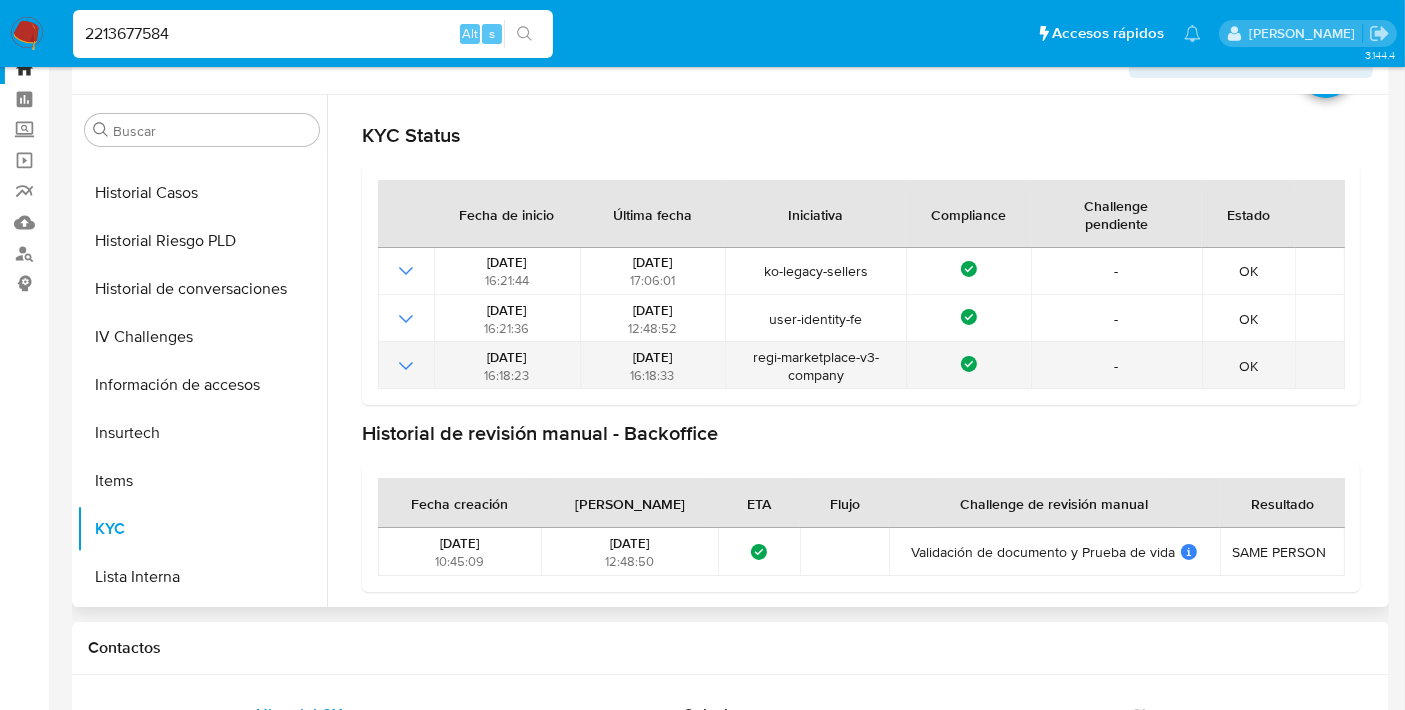 click 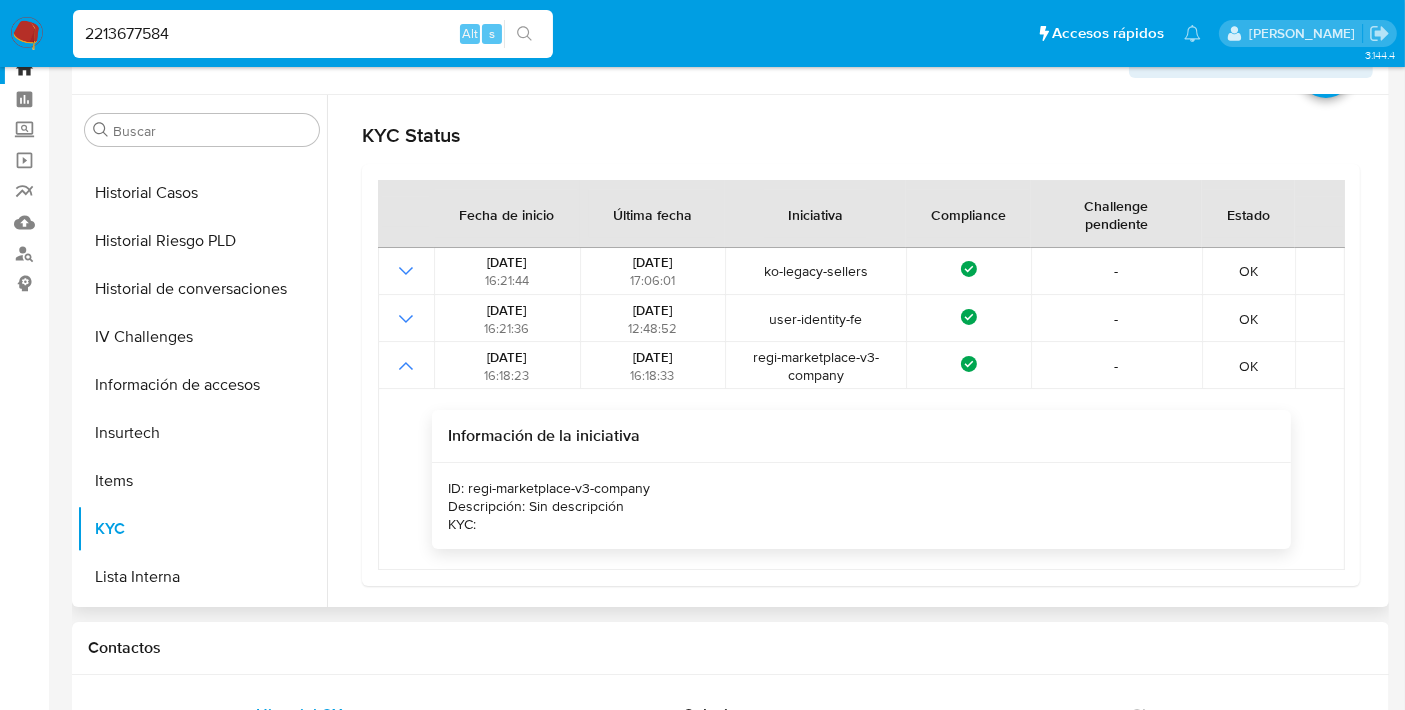 drag, startPoint x: 670, startPoint y: 487, endPoint x: 471, endPoint y: 485, distance: 199.01006 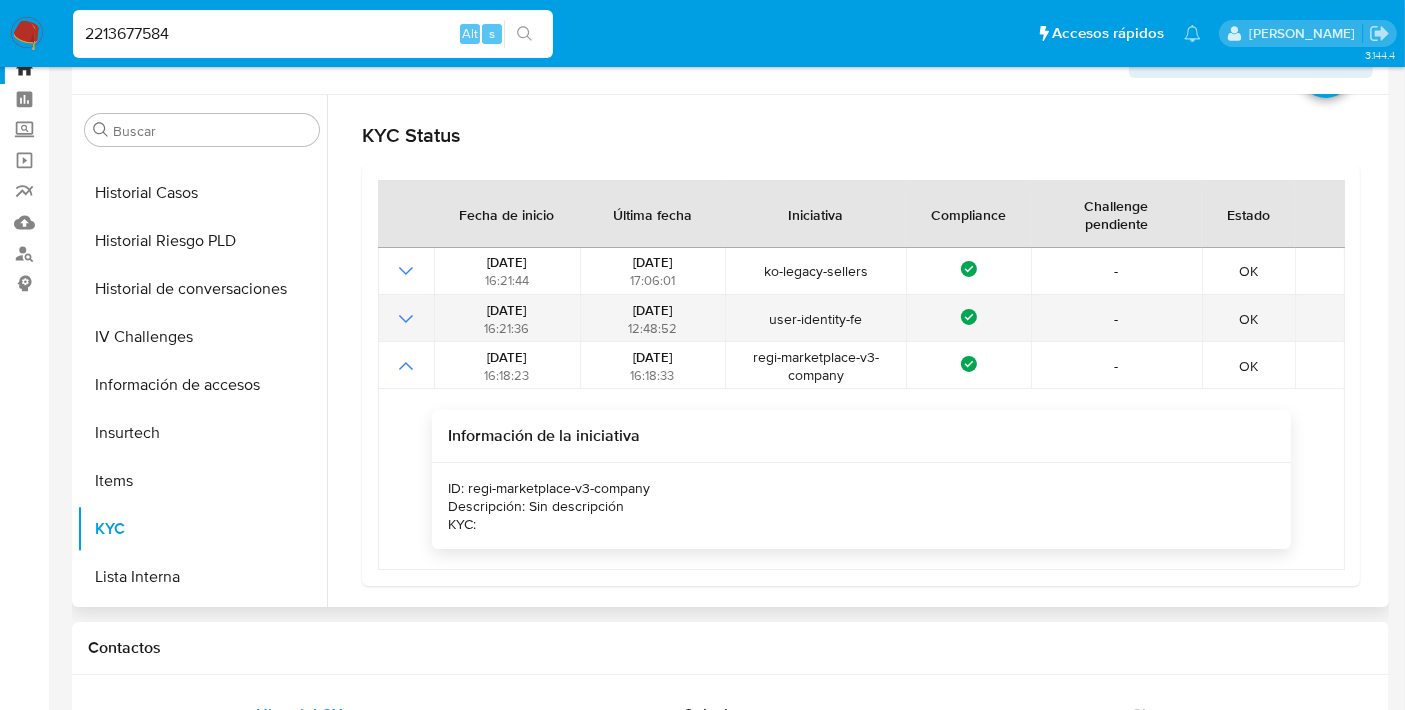 click 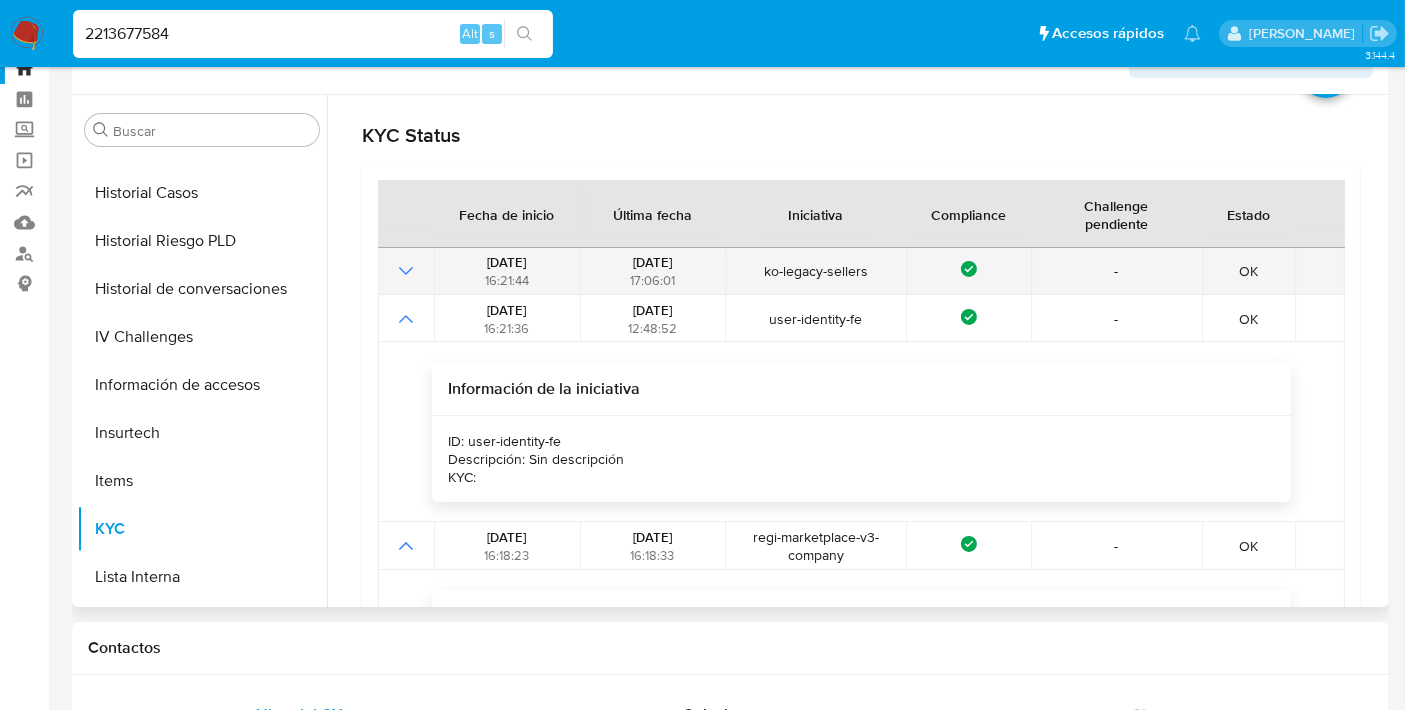 click 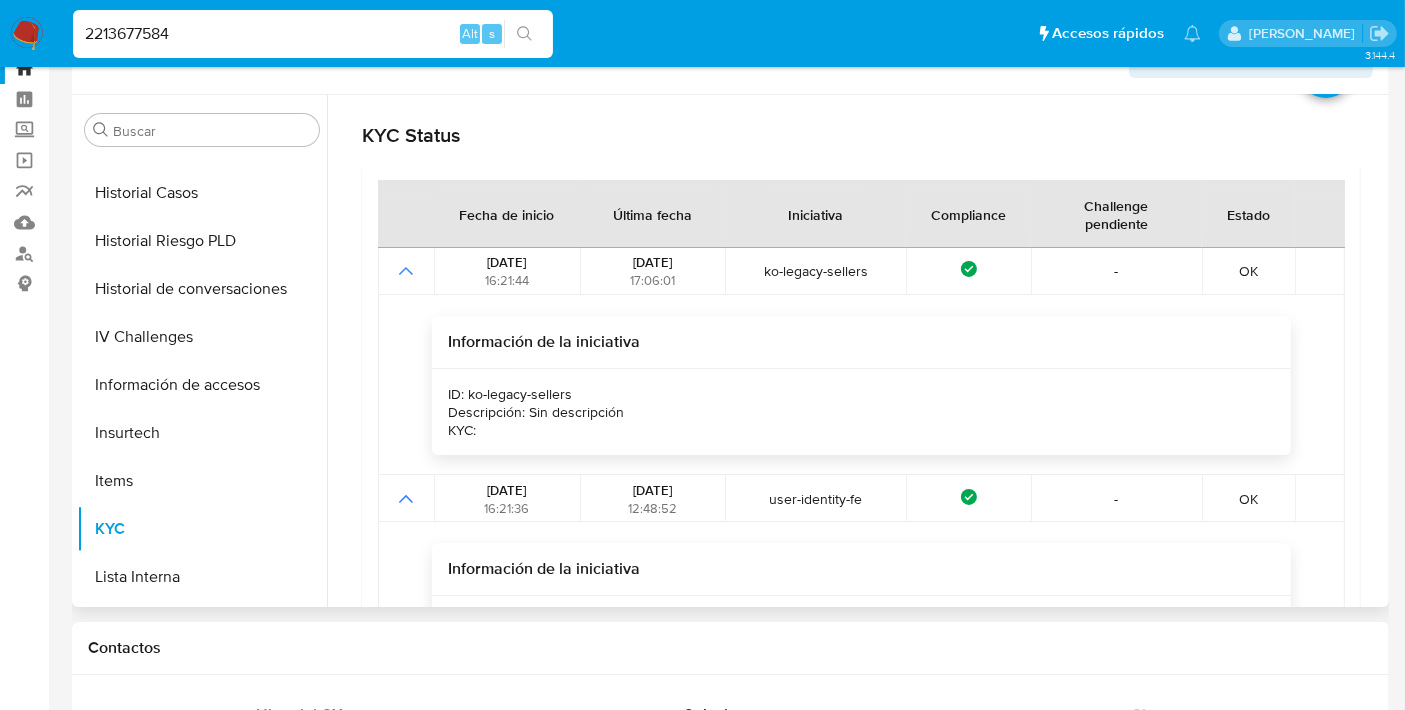 drag, startPoint x: 600, startPoint y: 387, endPoint x: 455, endPoint y: 389, distance: 145.0138 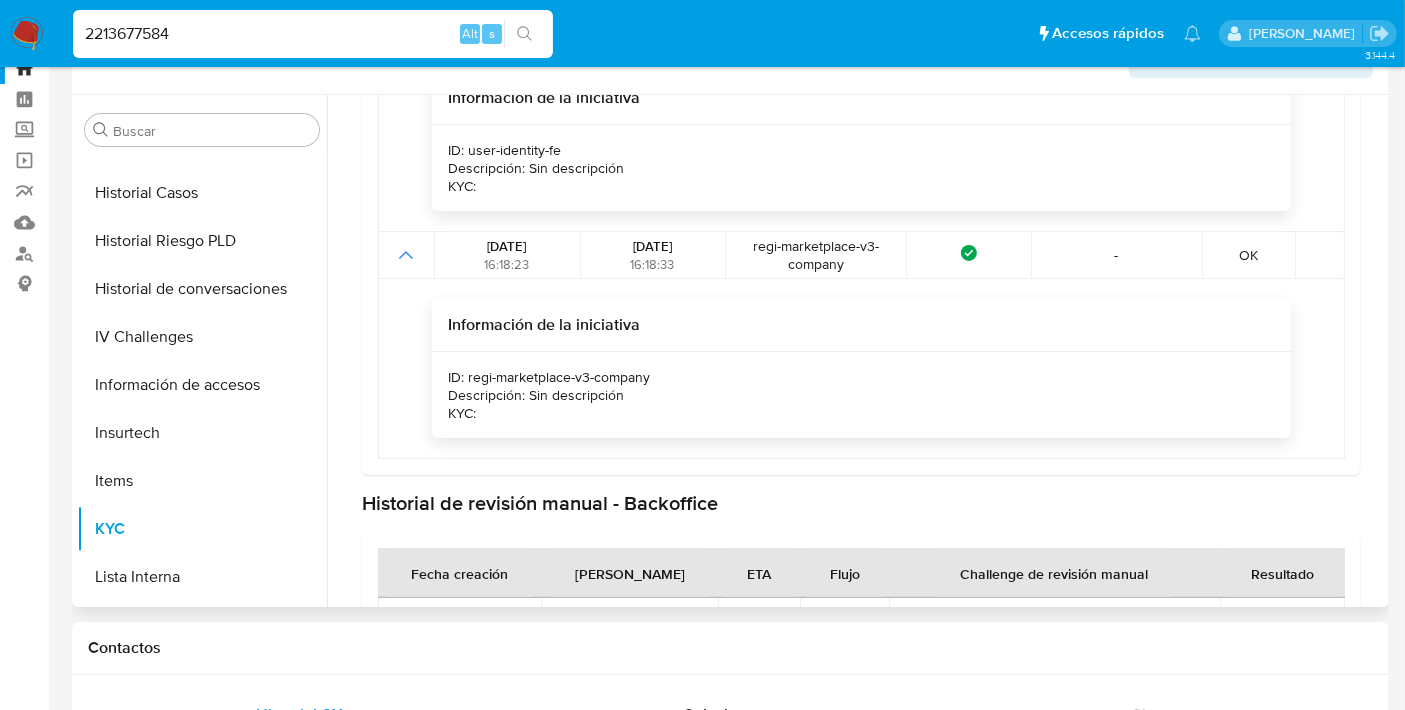 scroll, scrollTop: 640, scrollLeft: 0, axis: vertical 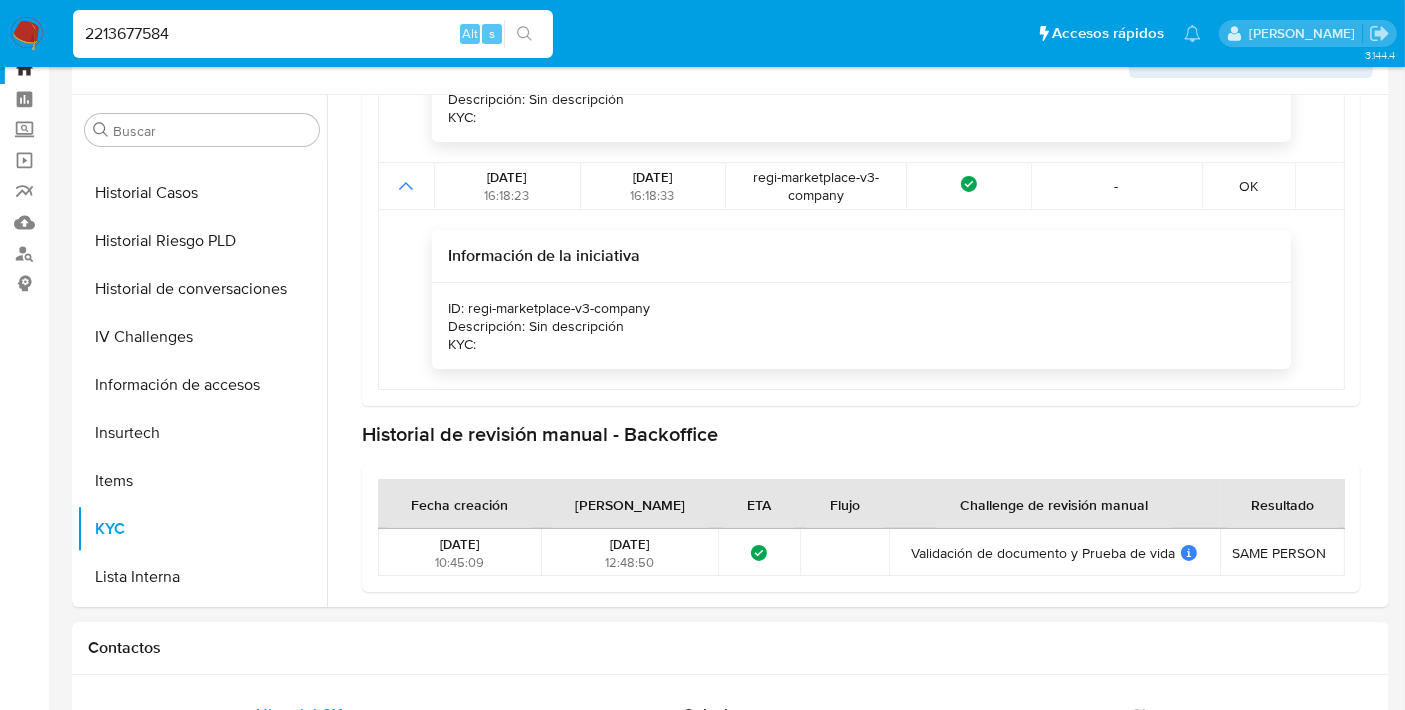 click on "2213677584" at bounding box center [313, 34] 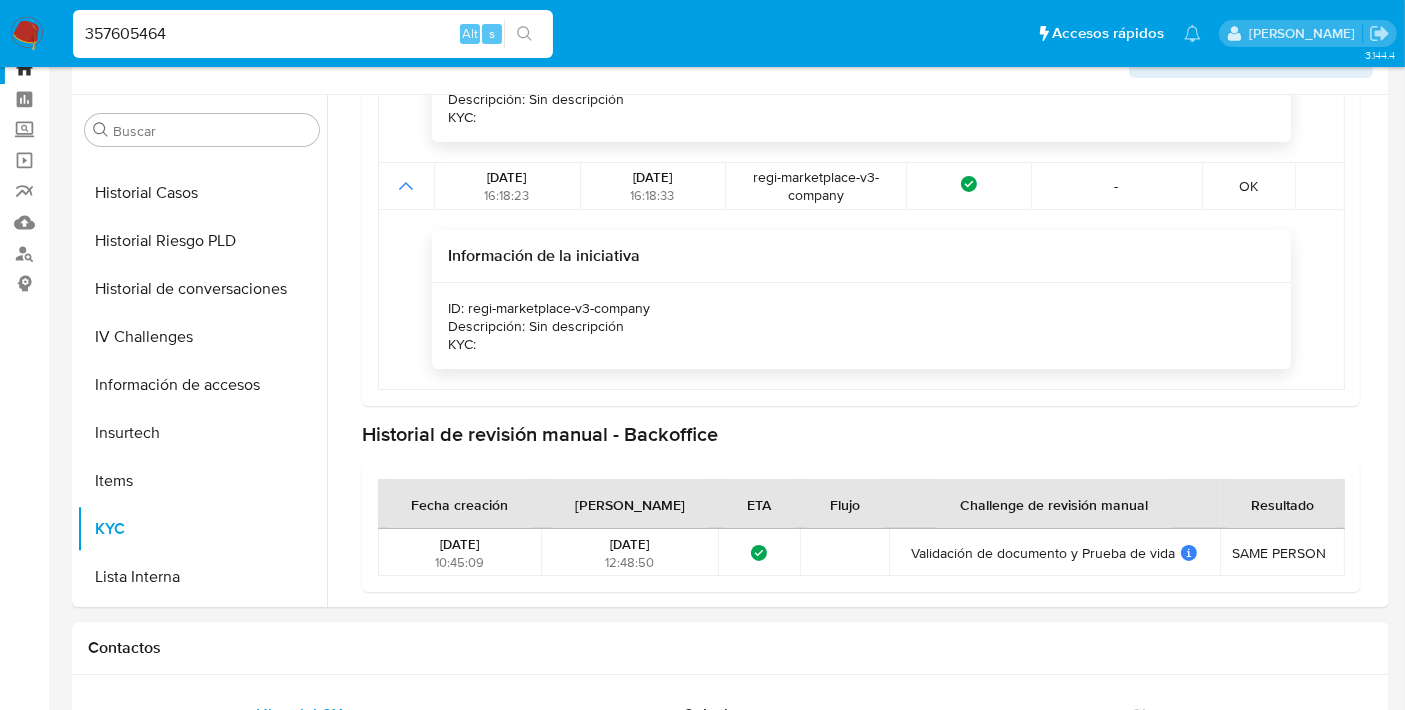 type on "357605464" 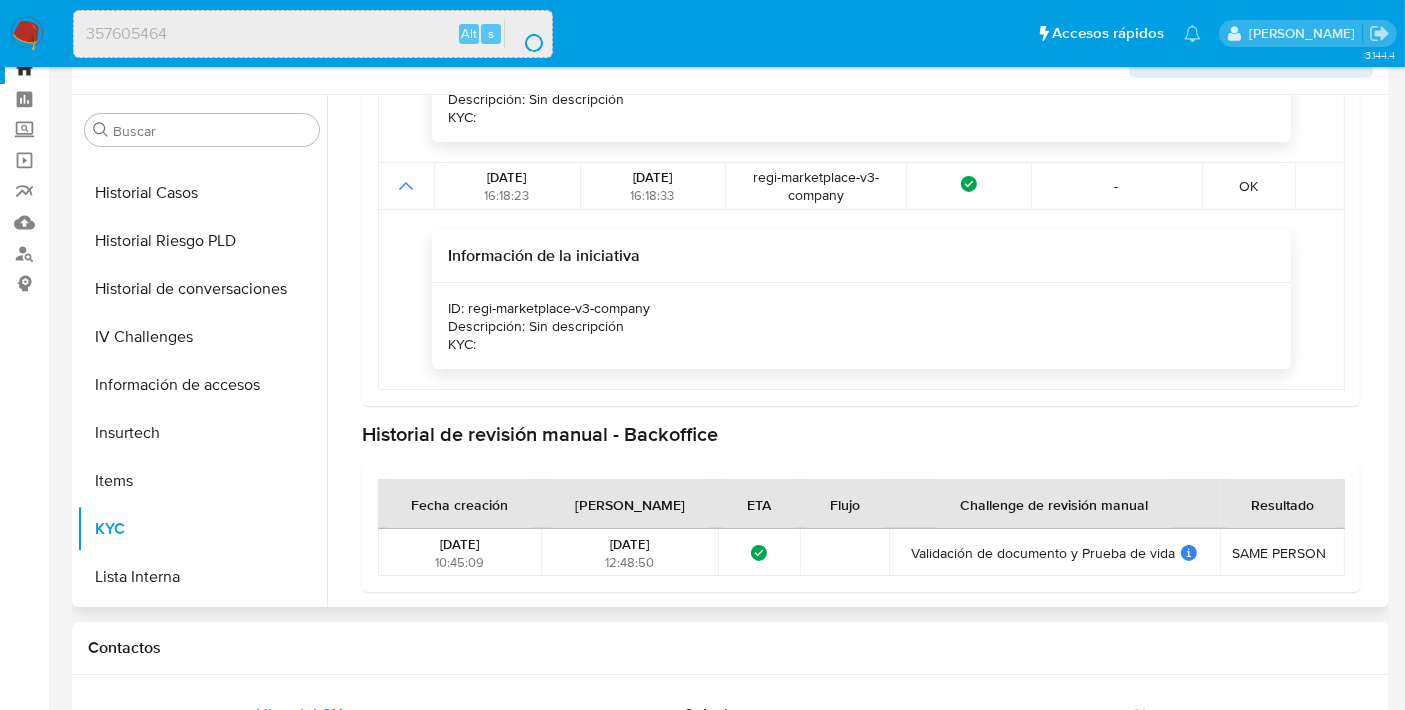 scroll, scrollTop: 0, scrollLeft: 0, axis: both 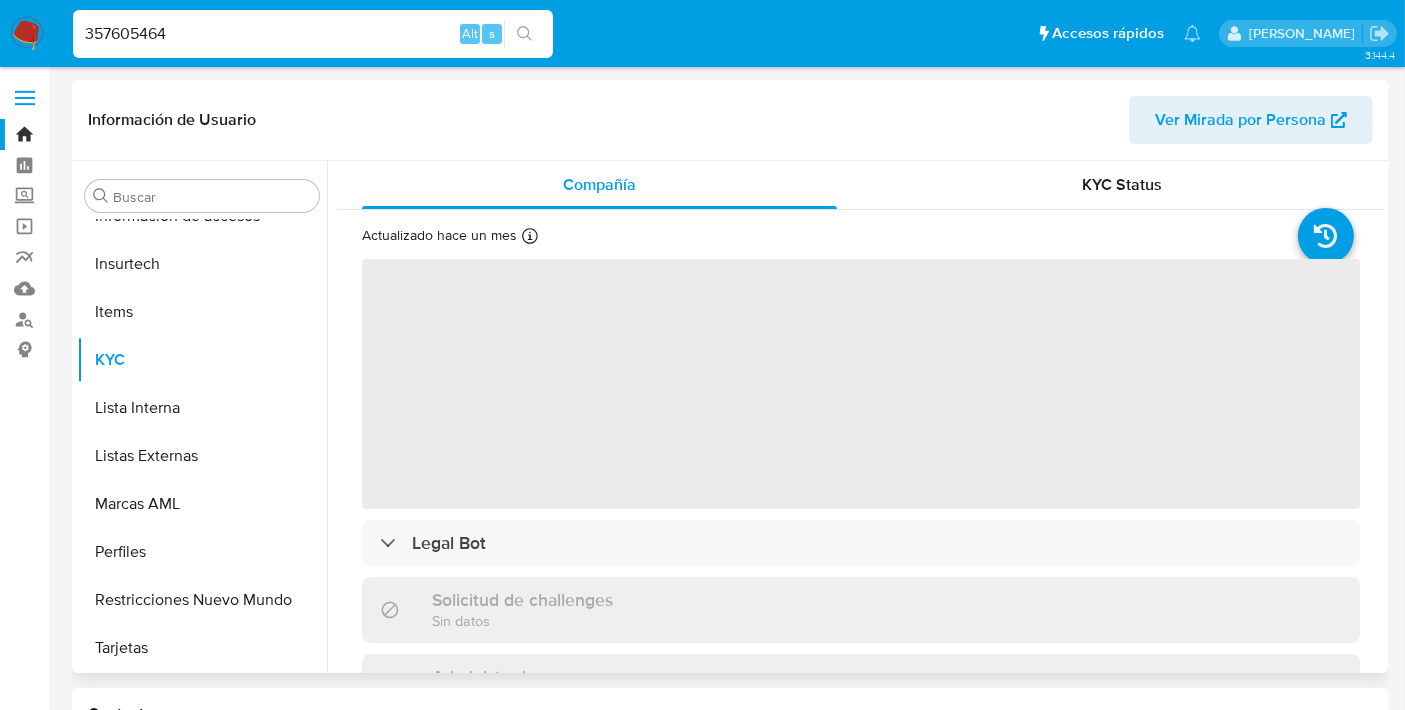 select on "10" 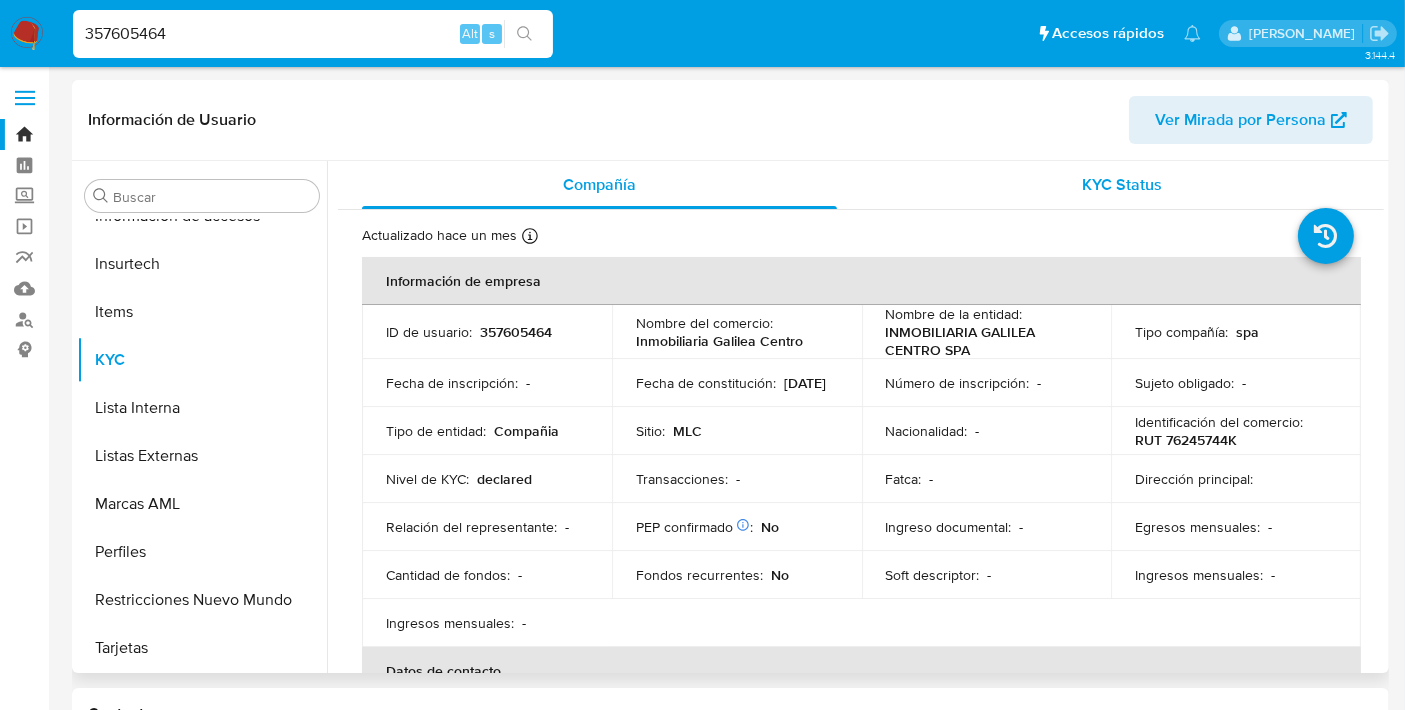 click on "KYC Status" at bounding box center [1122, 185] 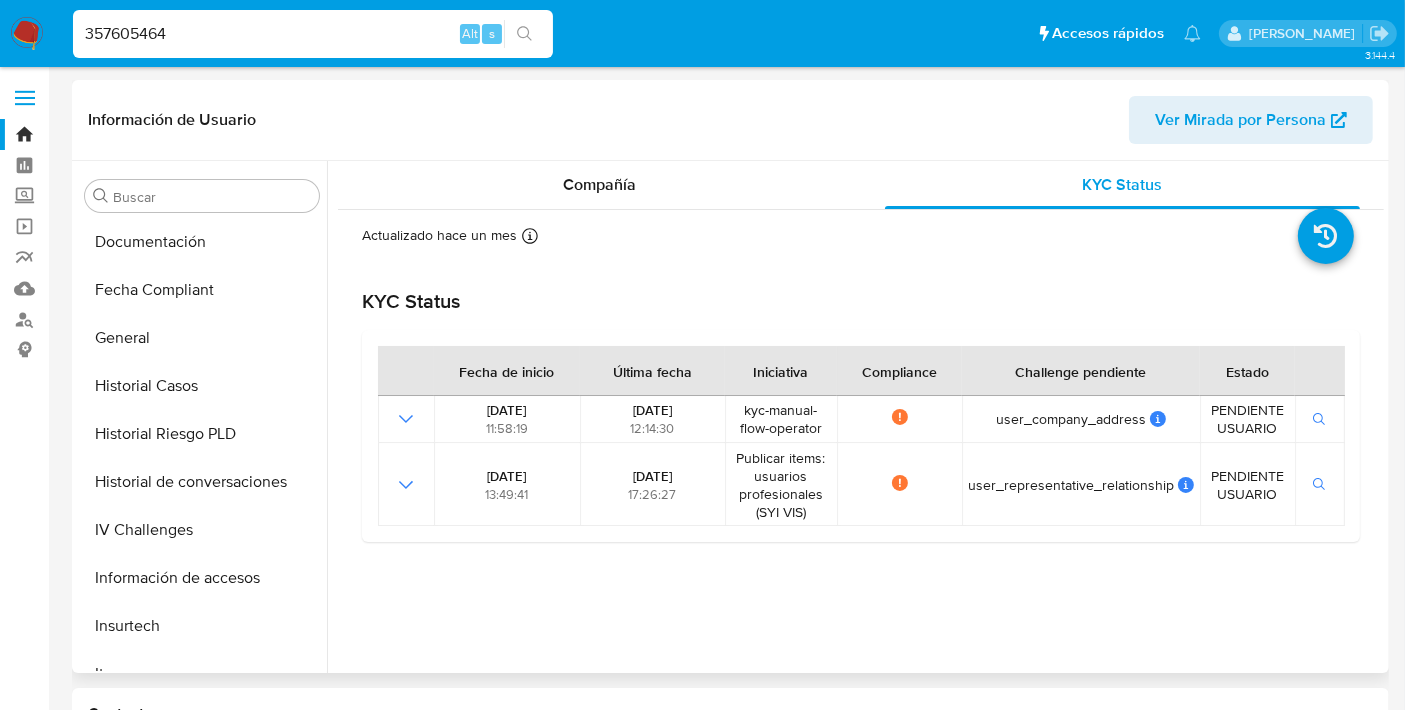 scroll, scrollTop: 354, scrollLeft: 0, axis: vertical 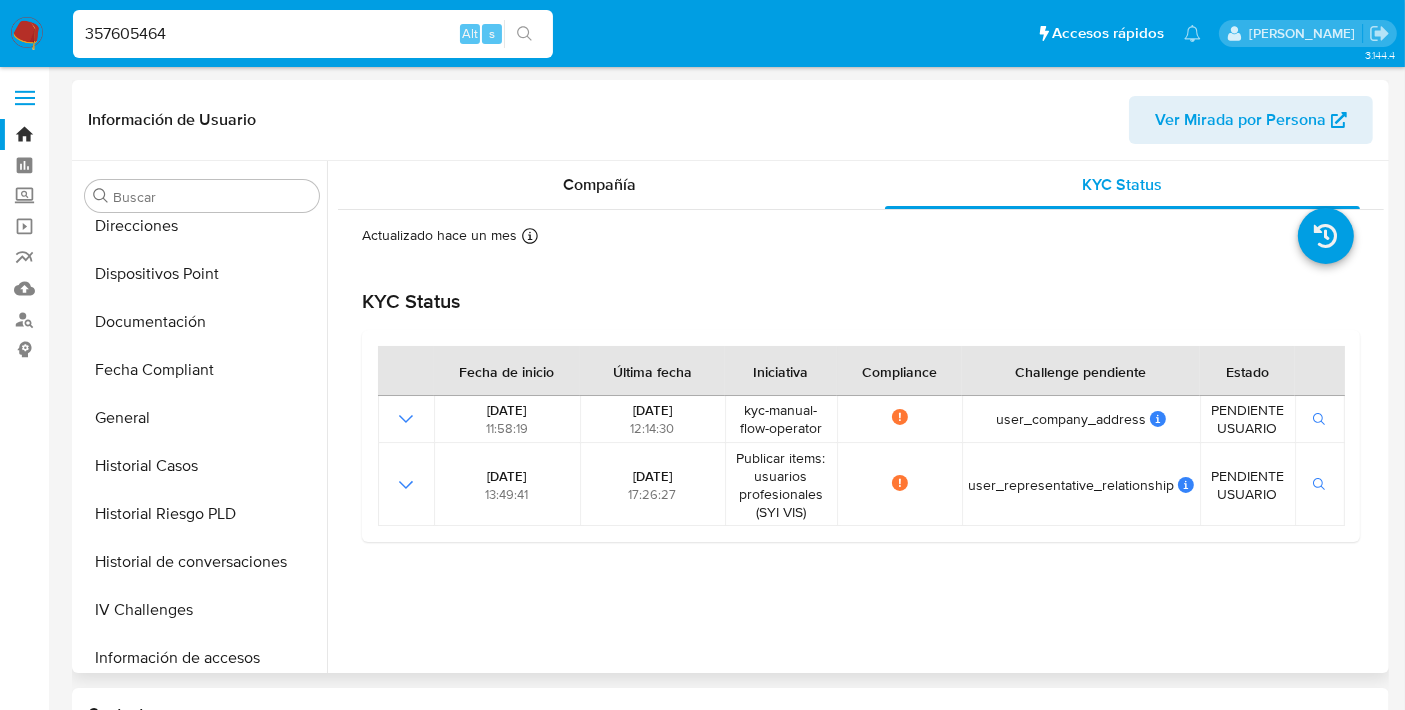 click on "General" at bounding box center (202, 418) 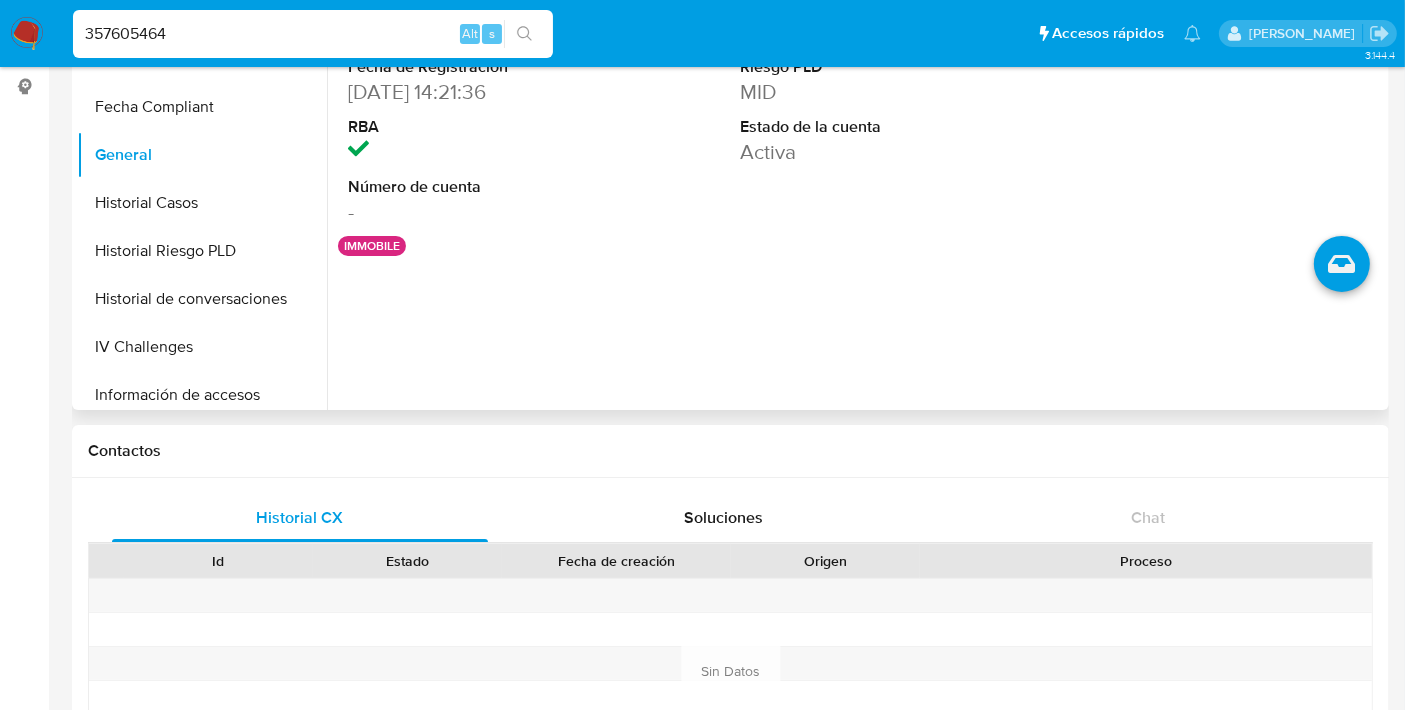 scroll, scrollTop: 266, scrollLeft: 0, axis: vertical 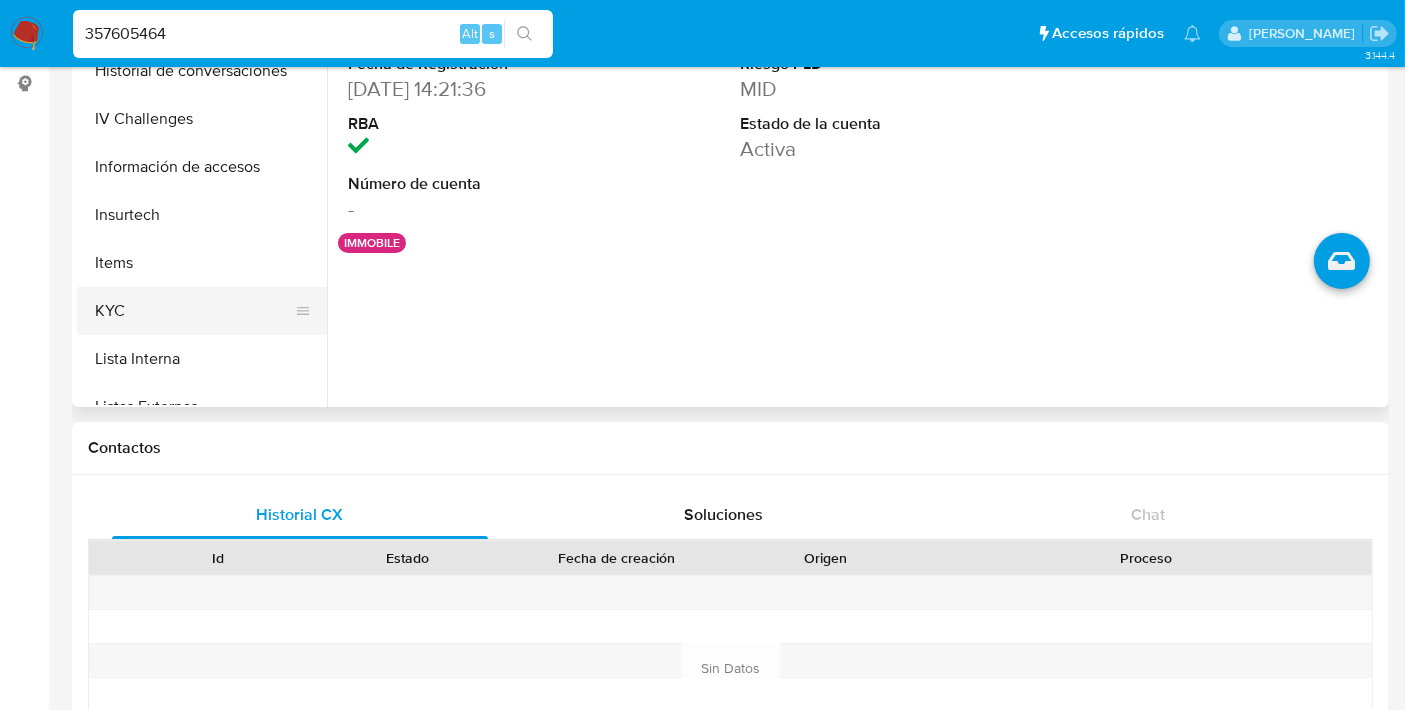 click on "KYC" at bounding box center (194, 311) 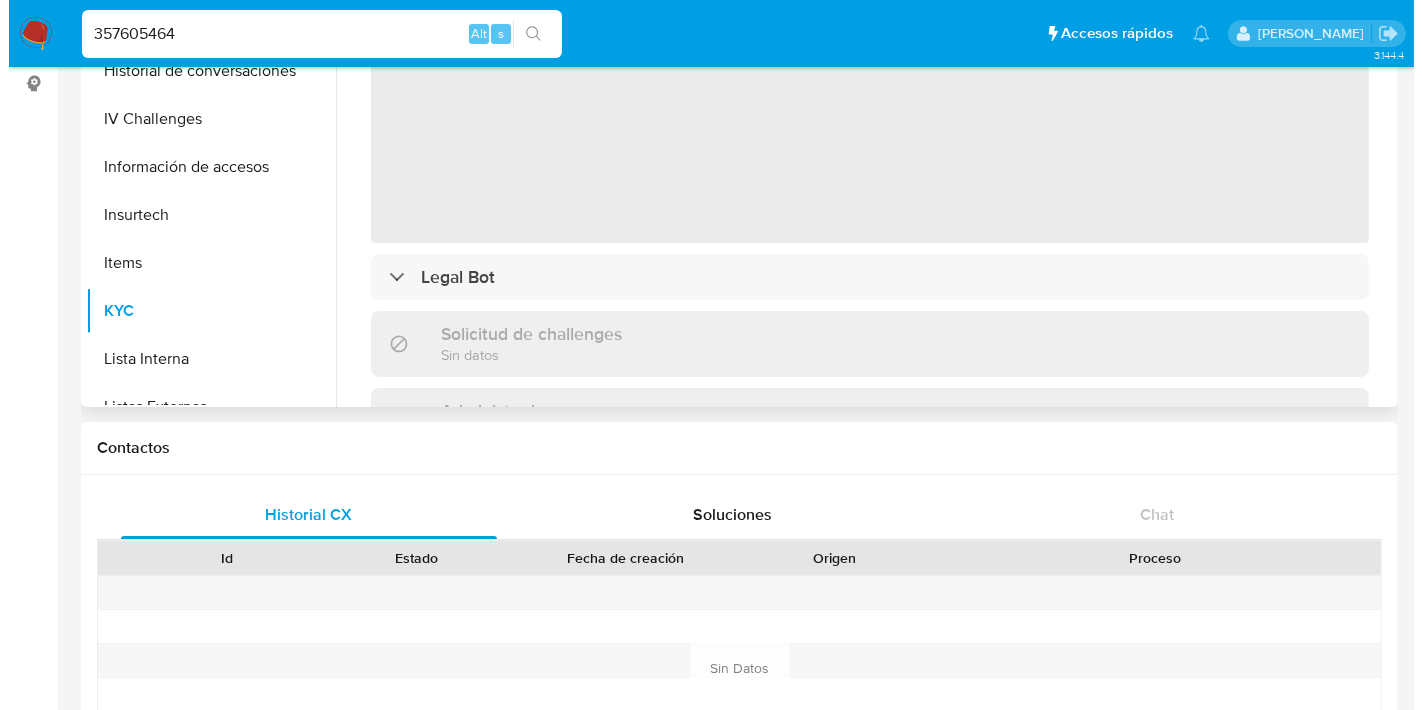scroll, scrollTop: 0, scrollLeft: 0, axis: both 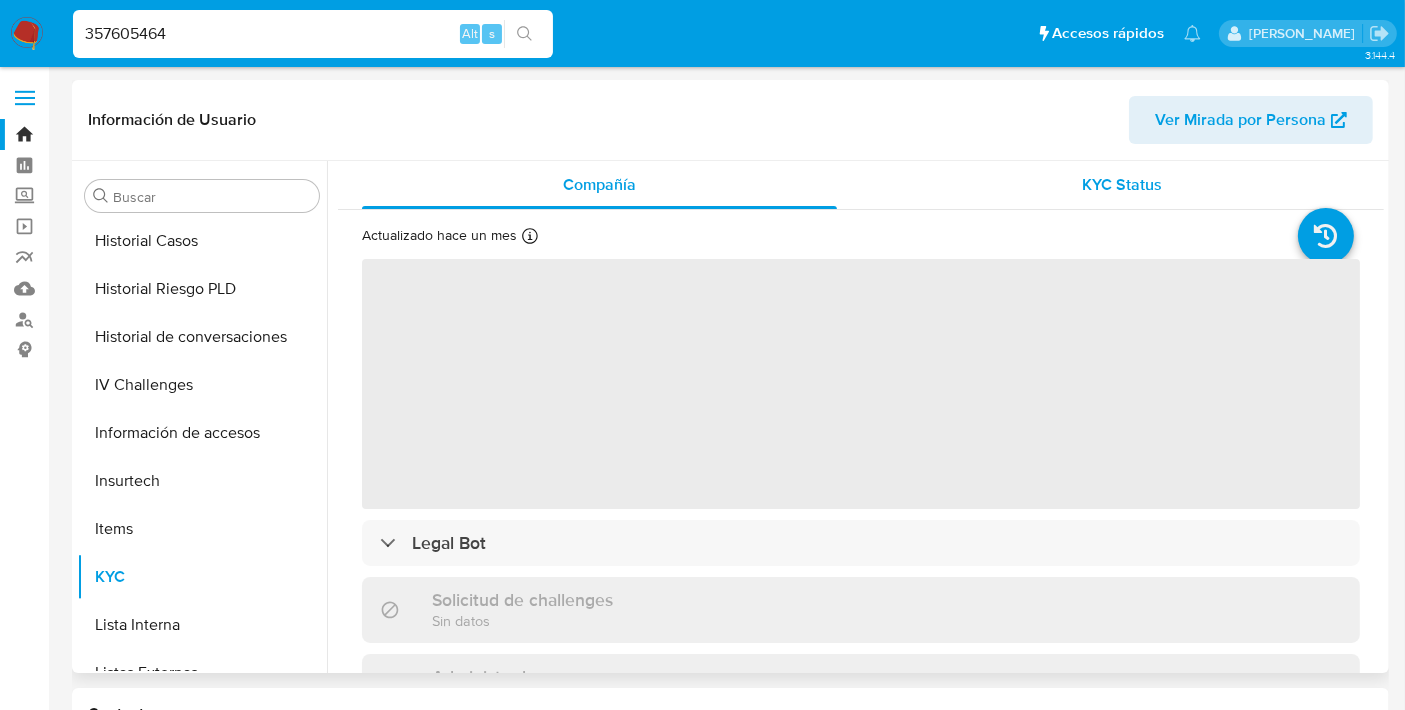 click on "KYC Status" at bounding box center (1123, 184) 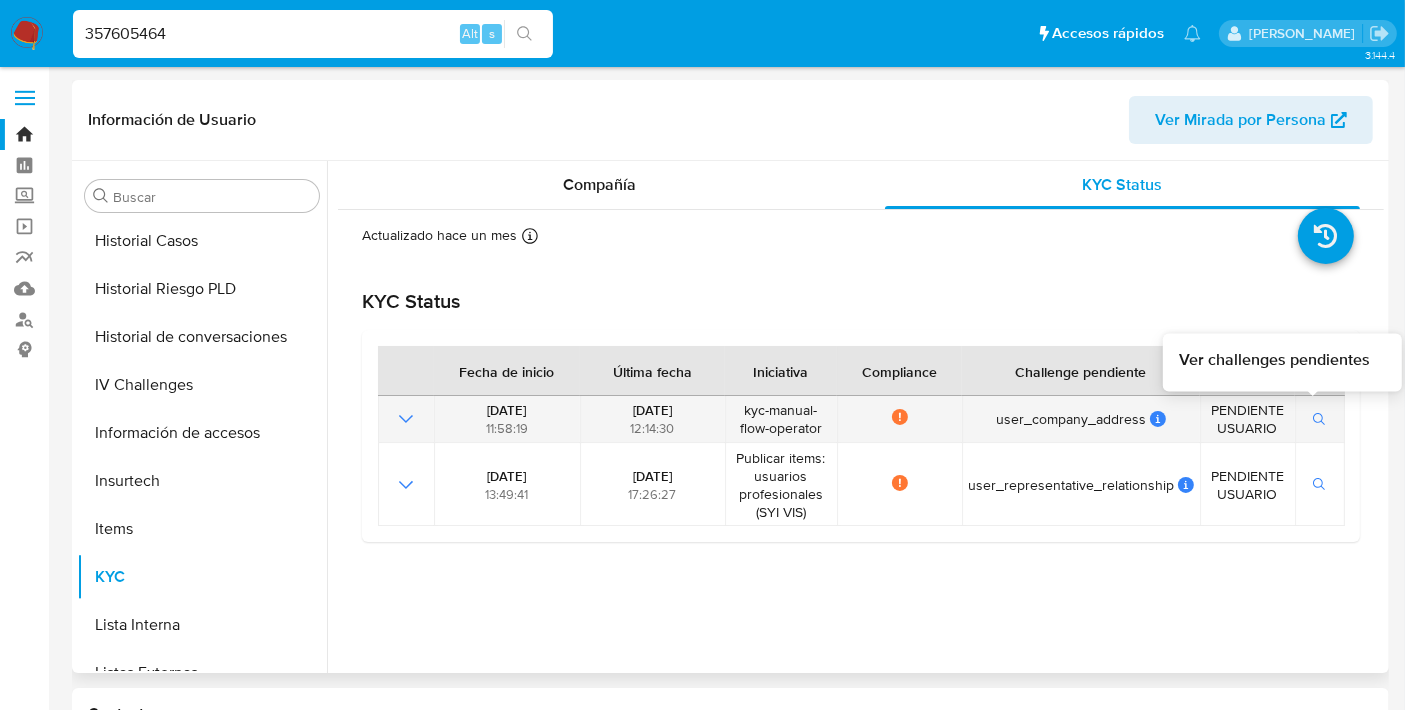 click at bounding box center (1320, 419) 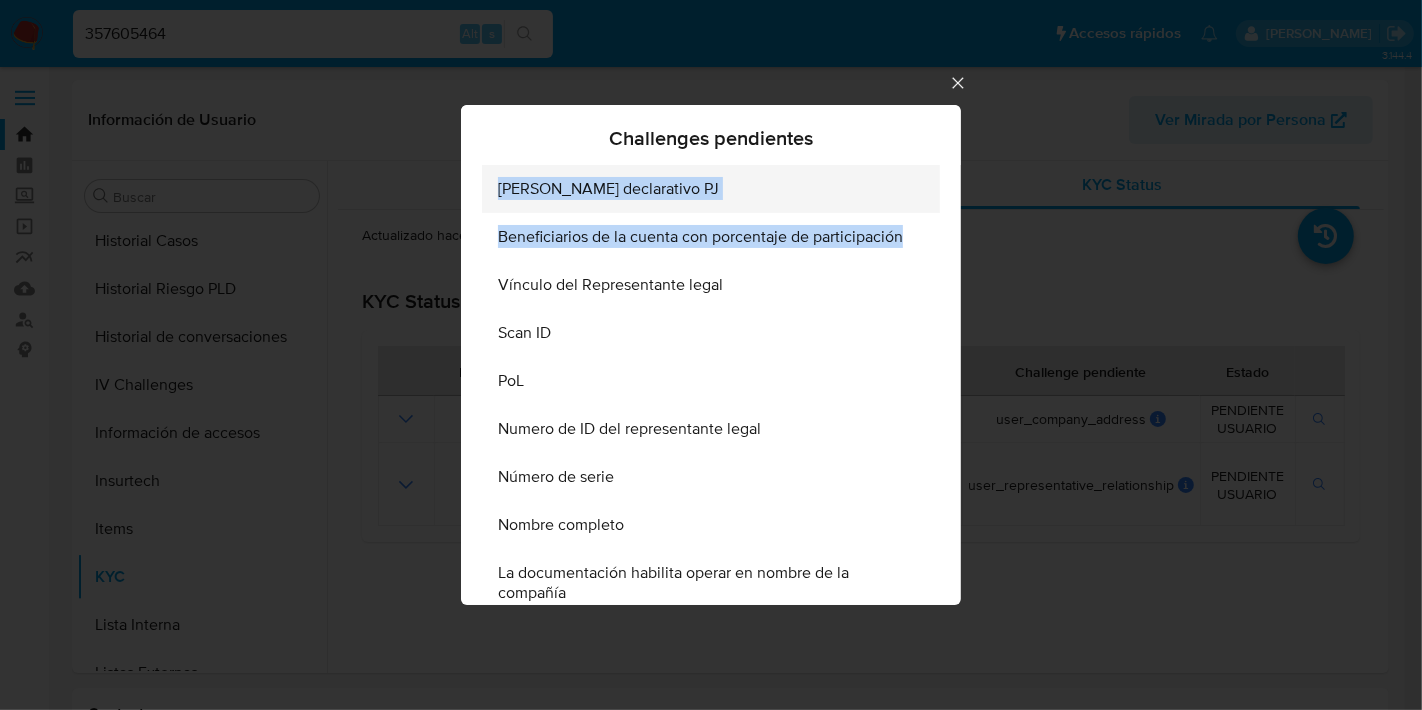 drag, startPoint x: 486, startPoint y: 182, endPoint x: 632, endPoint y: 182, distance: 146 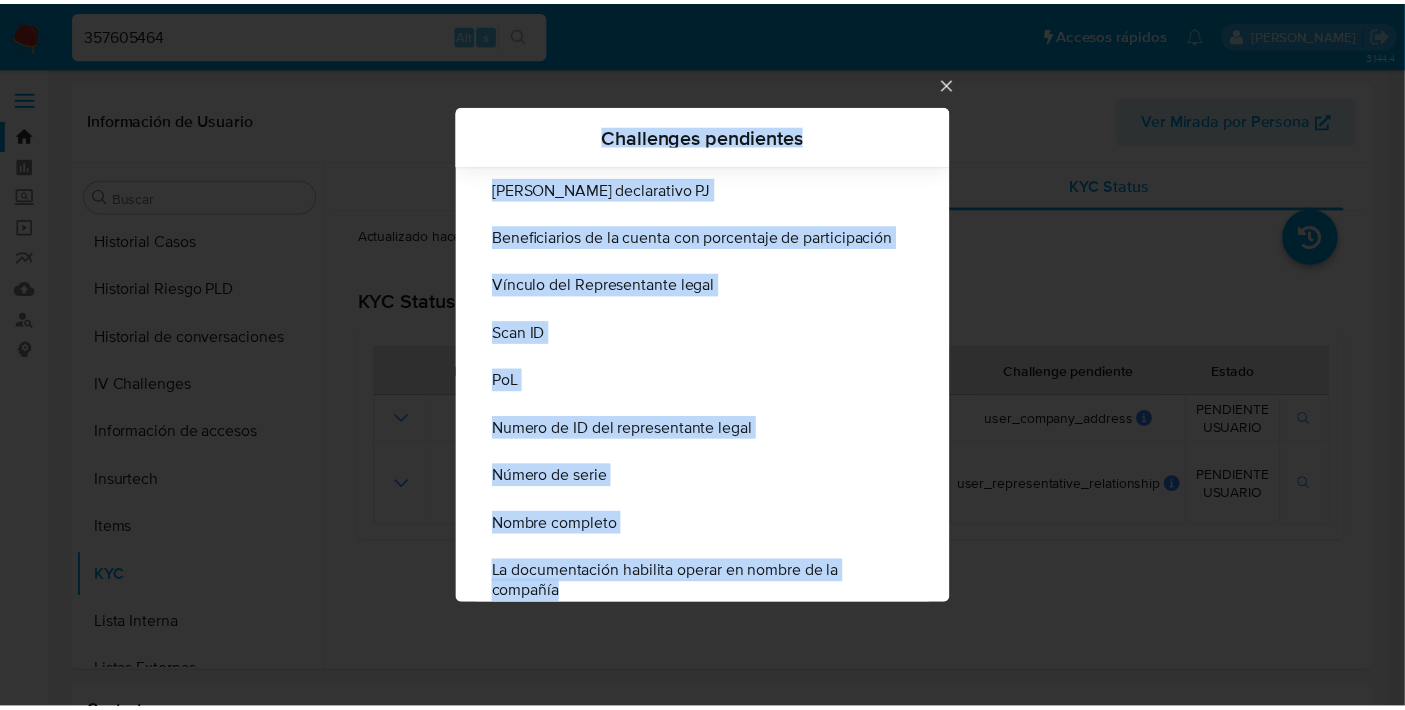 scroll, scrollTop: 100, scrollLeft: 0, axis: vertical 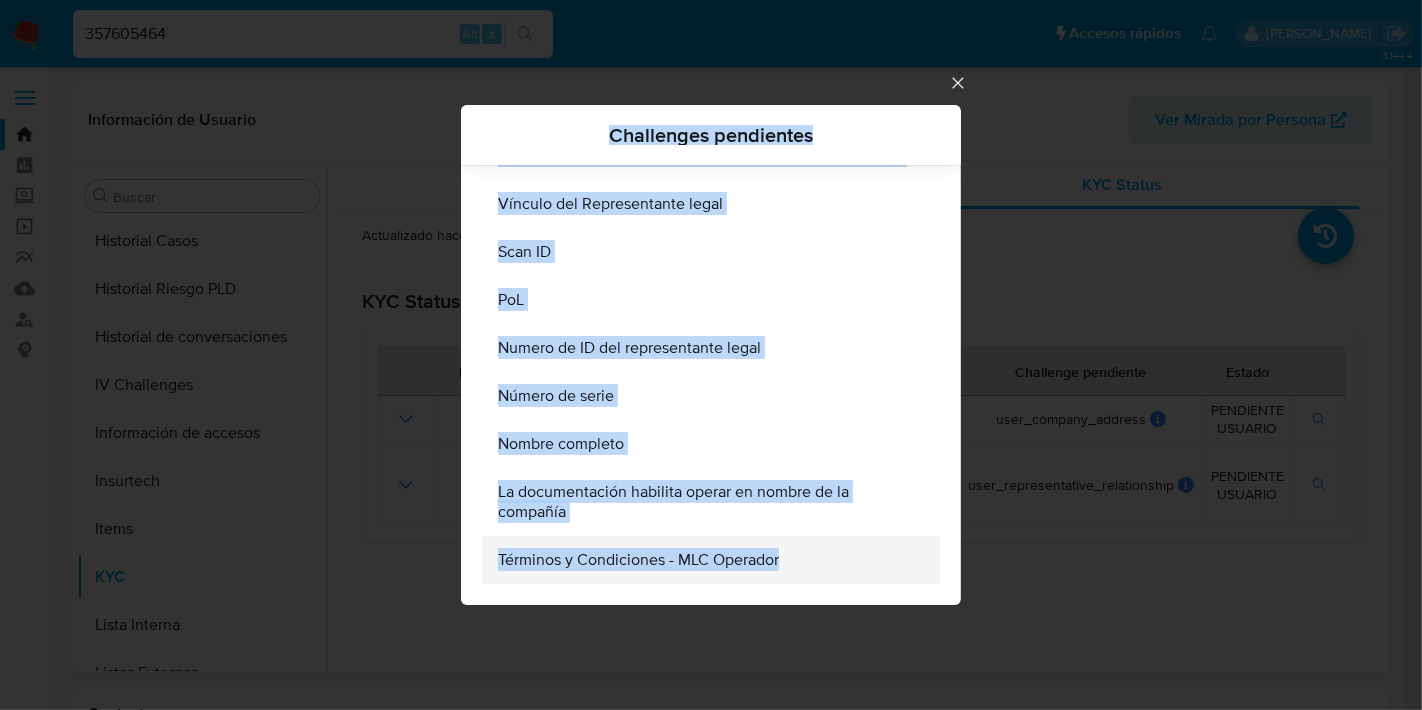 drag, startPoint x: 599, startPoint y: 131, endPoint x: 822, endPoint y: 579, distance: 500.4328 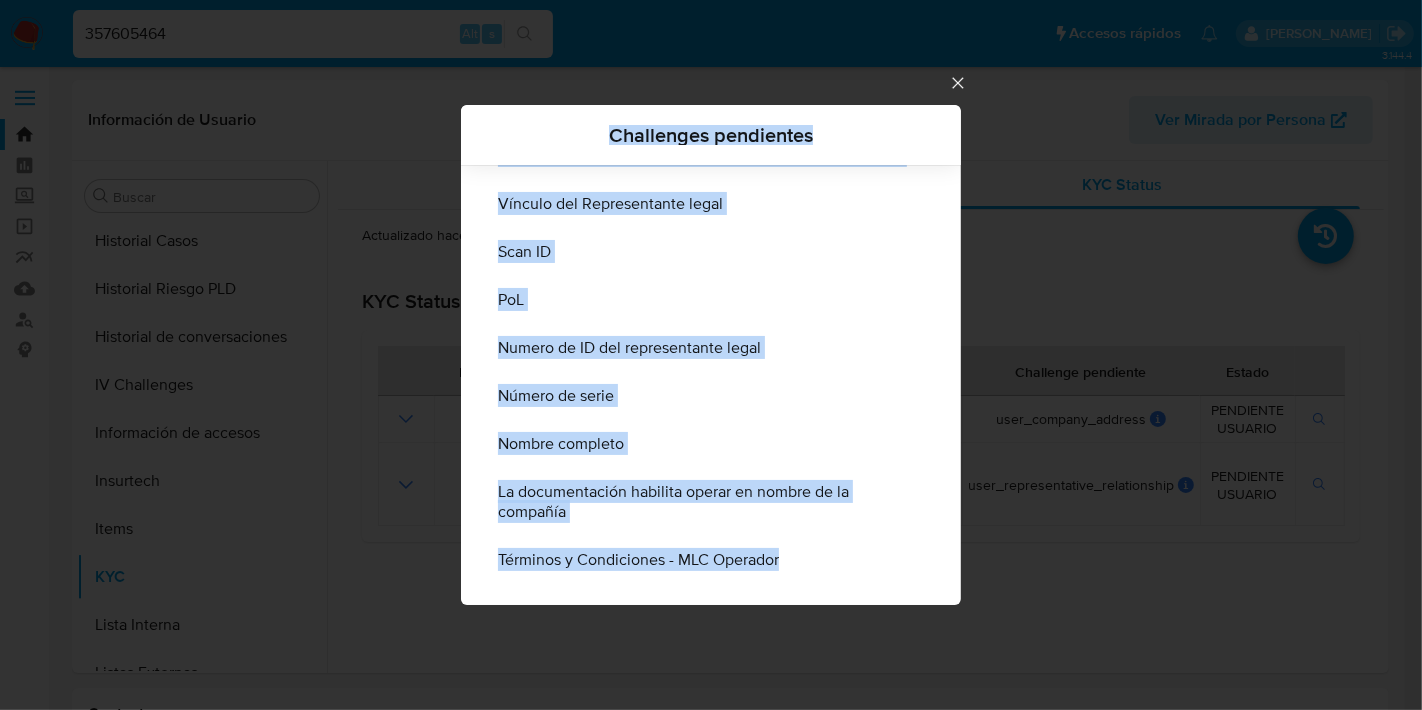 click on "Challenges pendientes Domicilio declarativo  PJ Beneficiarios de la cuenta con porcentaje de participación Vínculo del Representante legal Scan ID PoL Numero de ID del representante legal Número de serie Nombre completo La documentación habilita operar en nombre de la compañía Términos y Condiciones -
MLC Operador" at bounding box center [711, 355] 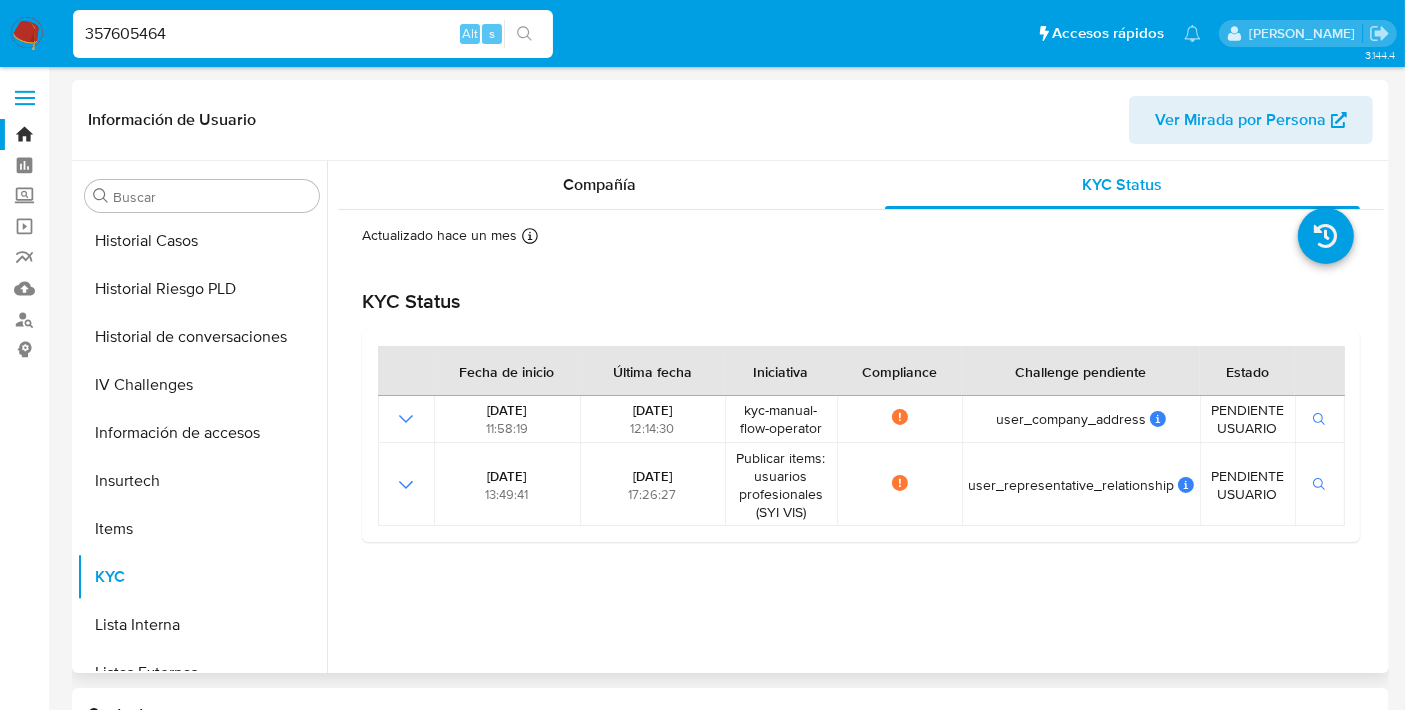 click on "Información de Usuario Ver Mirada por Persona" at bounding box center [730, 120] 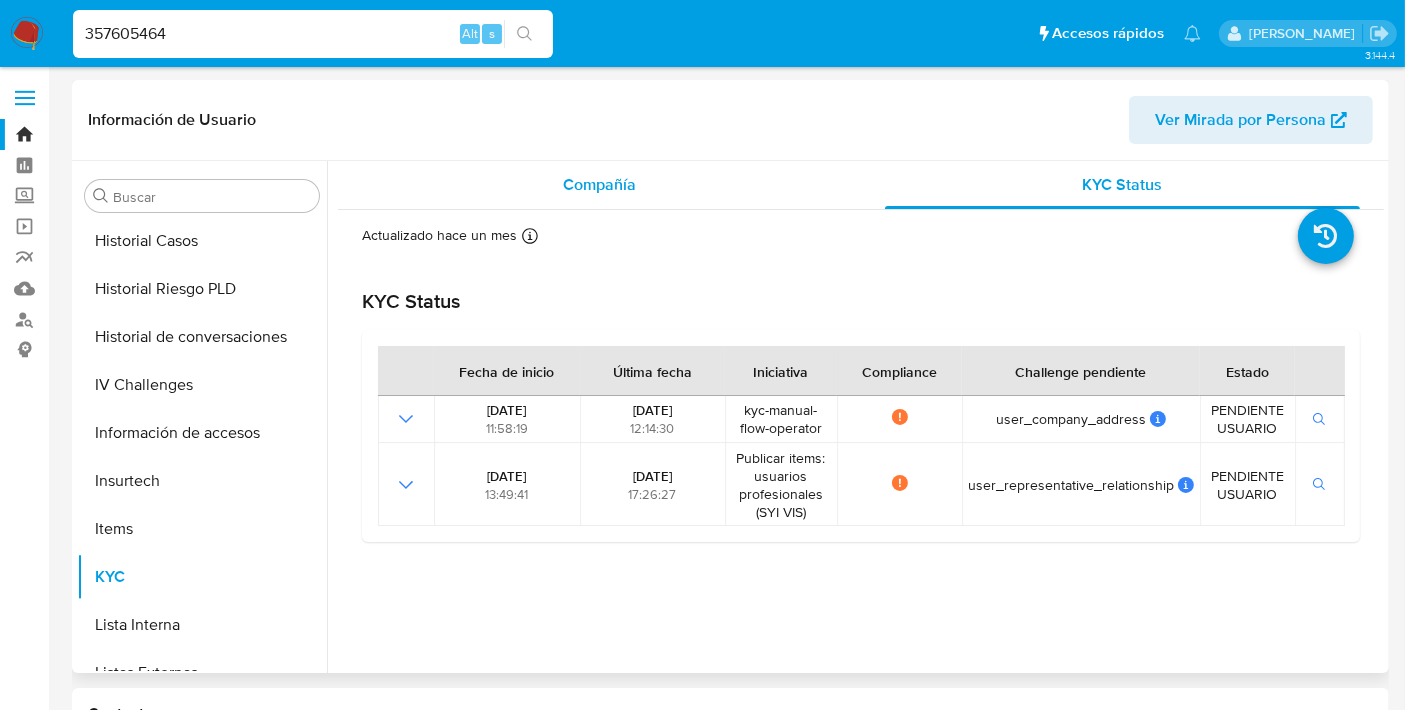 click on "Compañía" at bounding box center [599, 185] 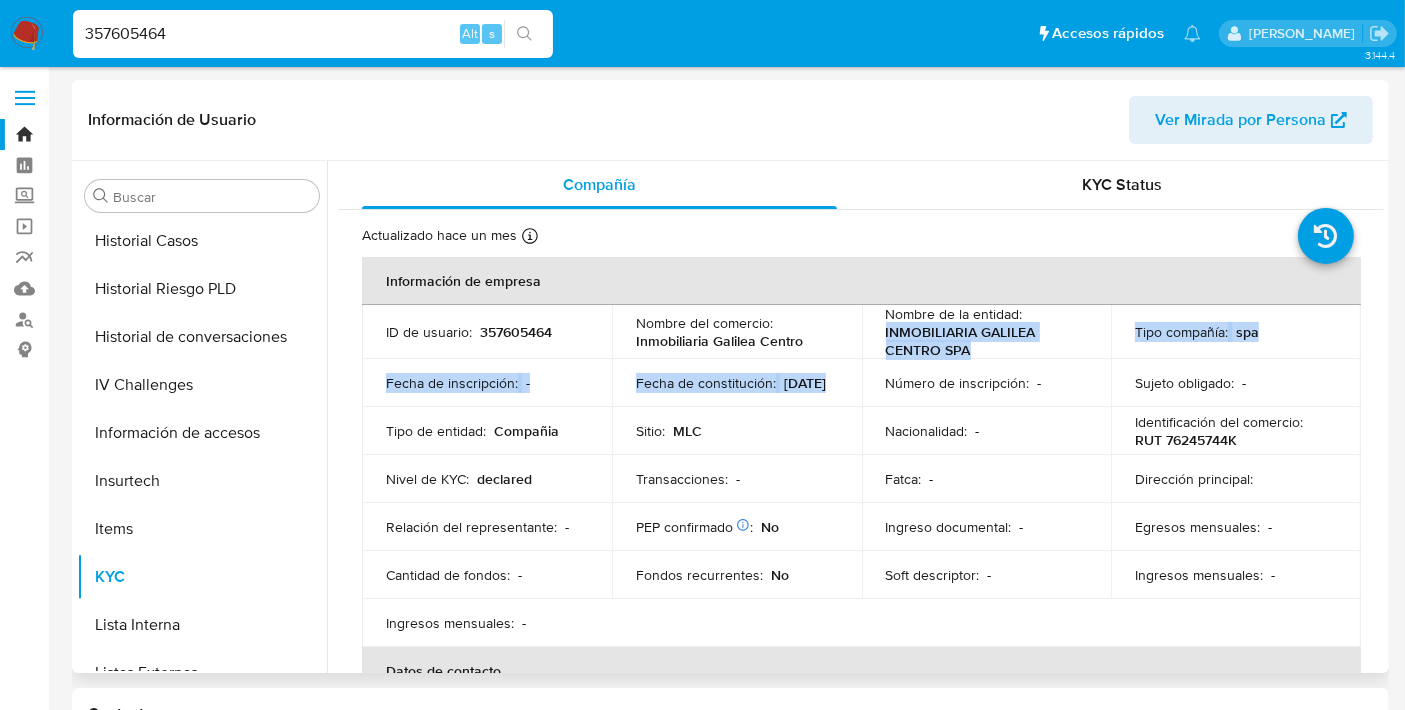 drag, startPoint x: 878, startPoint y: 331, endPoint x: 982, endPoint y: 358, distance: 107.44766 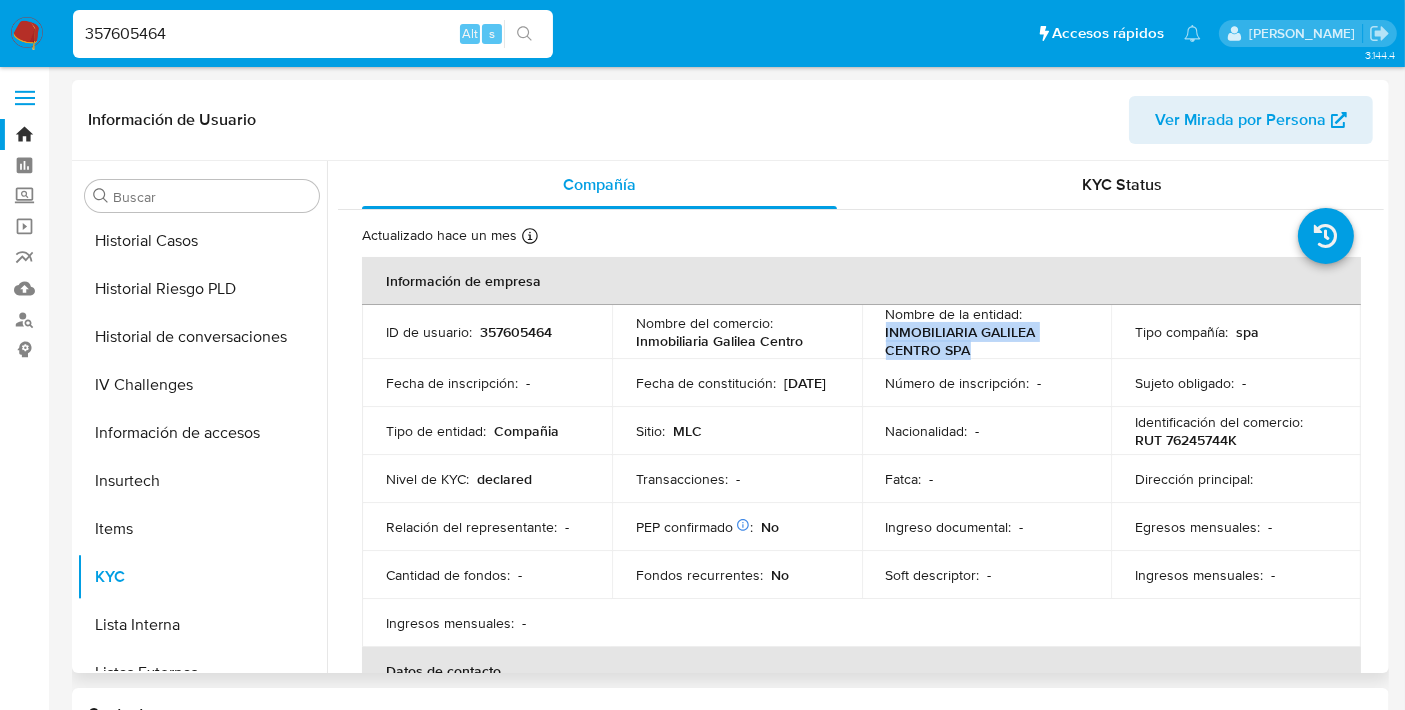 click on "Número de inscripción :    -" at bounding box center [987, 383] 